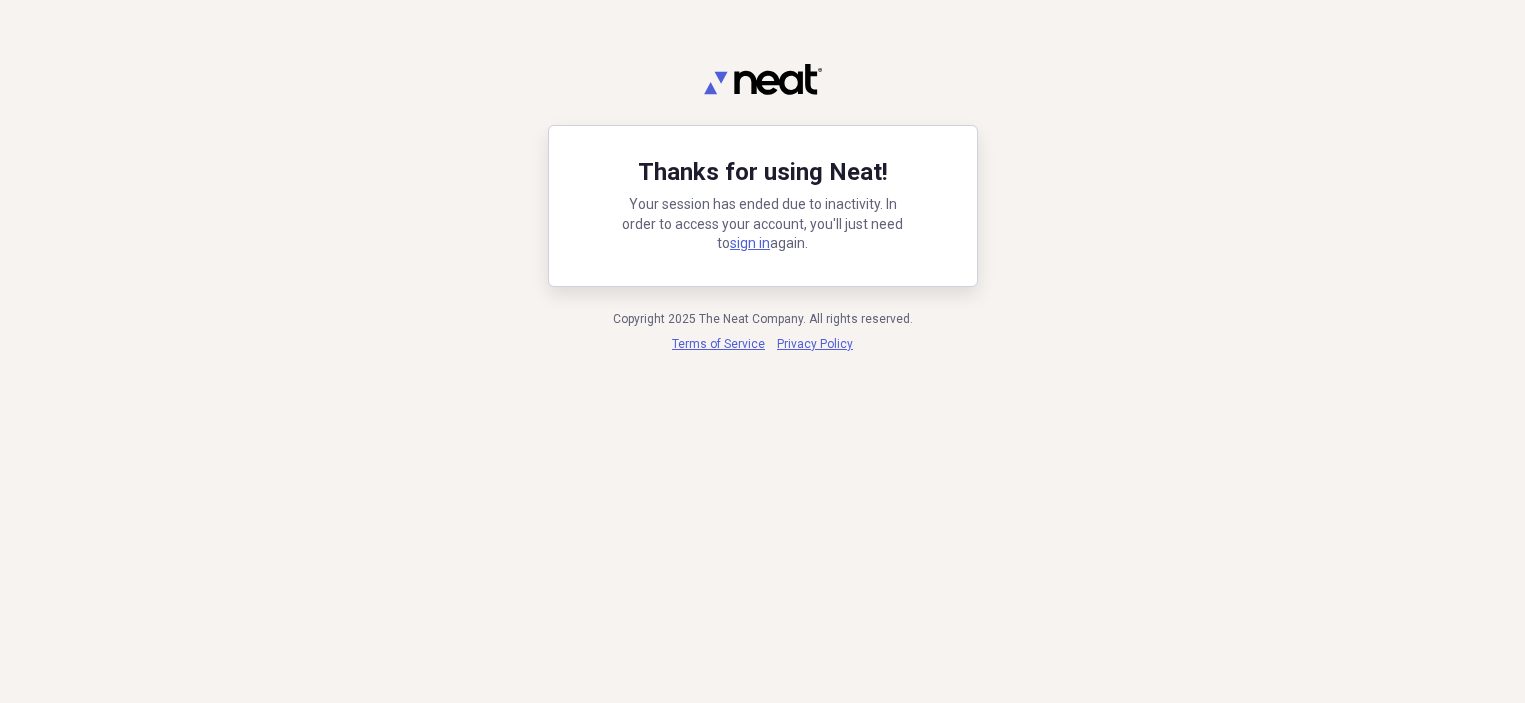 scroll, scrollTop: 0, scrollLeft: 0, axis: both 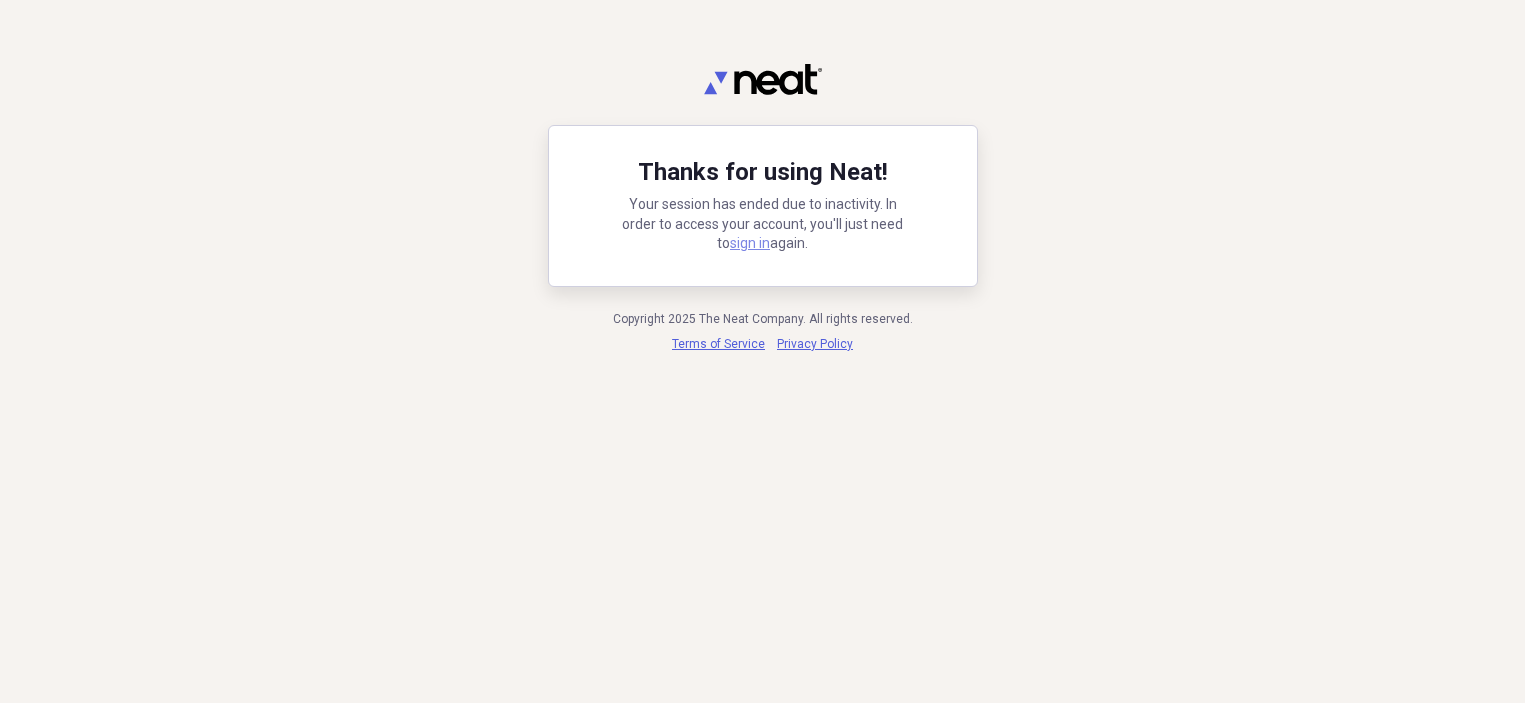 click on "sign in" at bounding box center (750, 243) 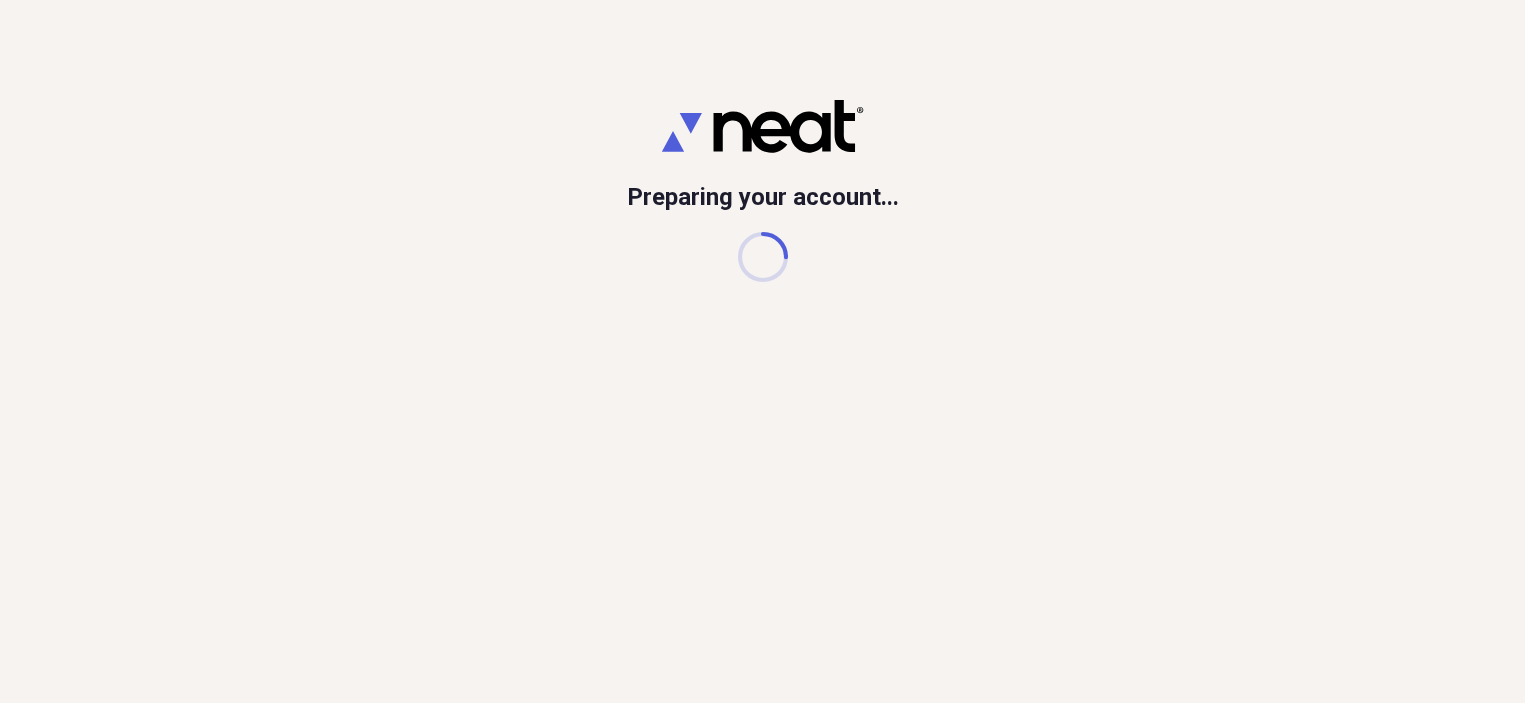 scroll, scrollTop: 0, scrollLeft: 0, axis: both 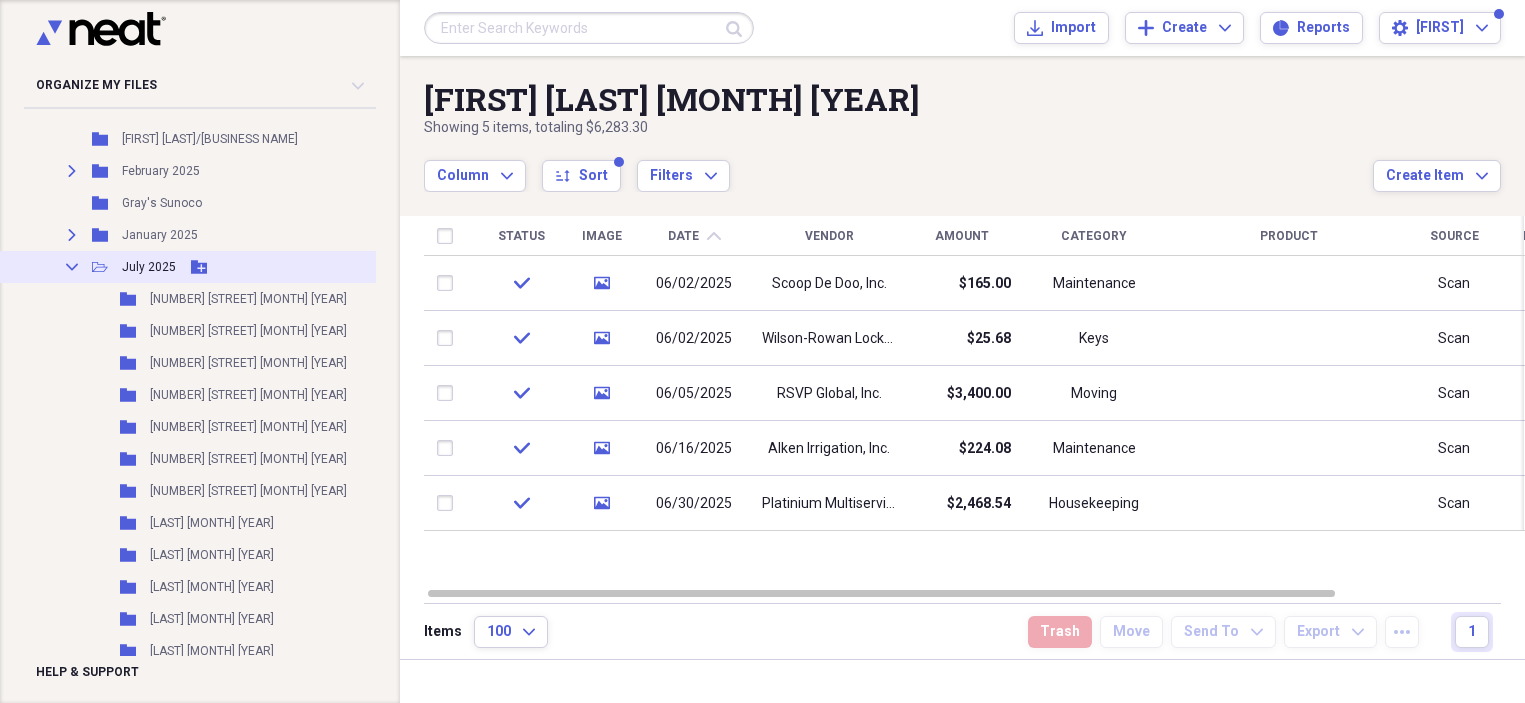 click 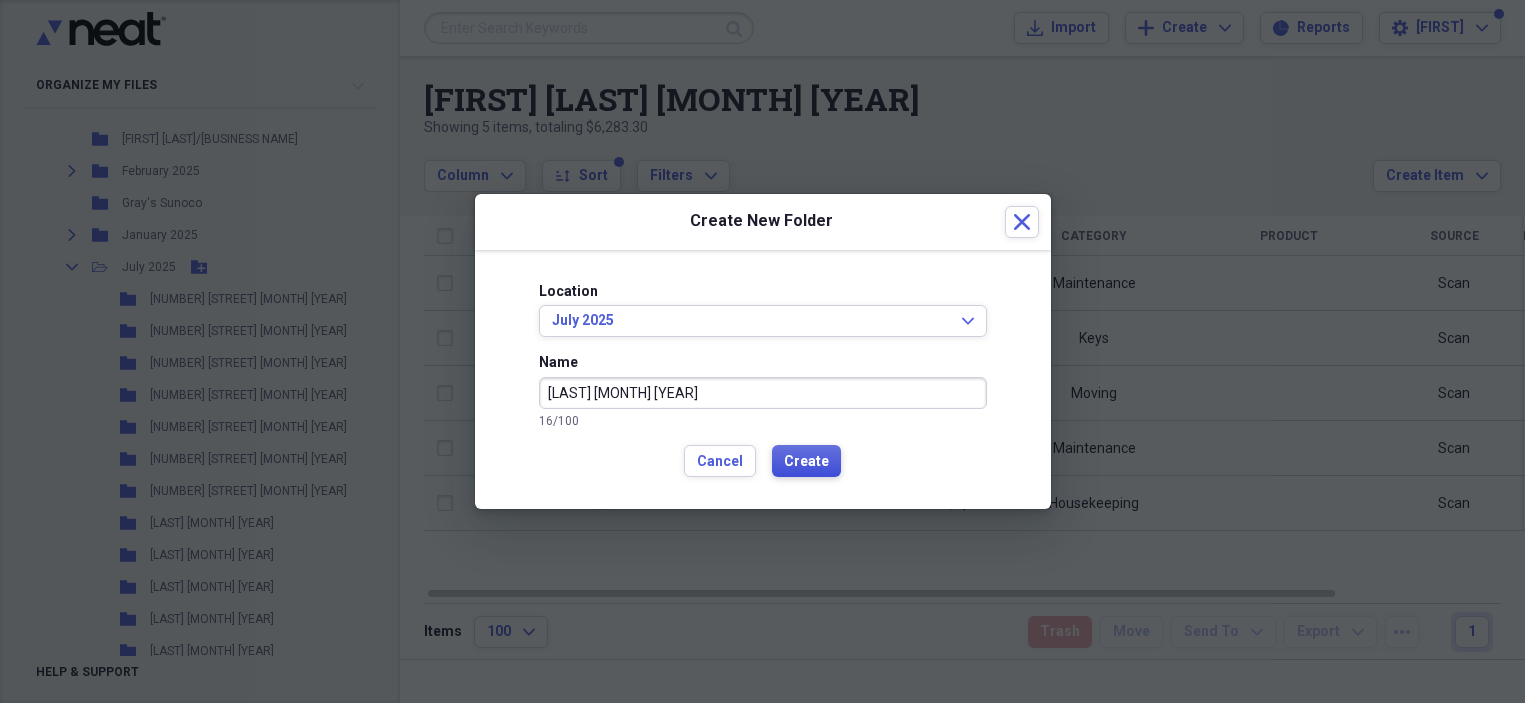 type on "[LAST] [MONTH] [YEAR]" 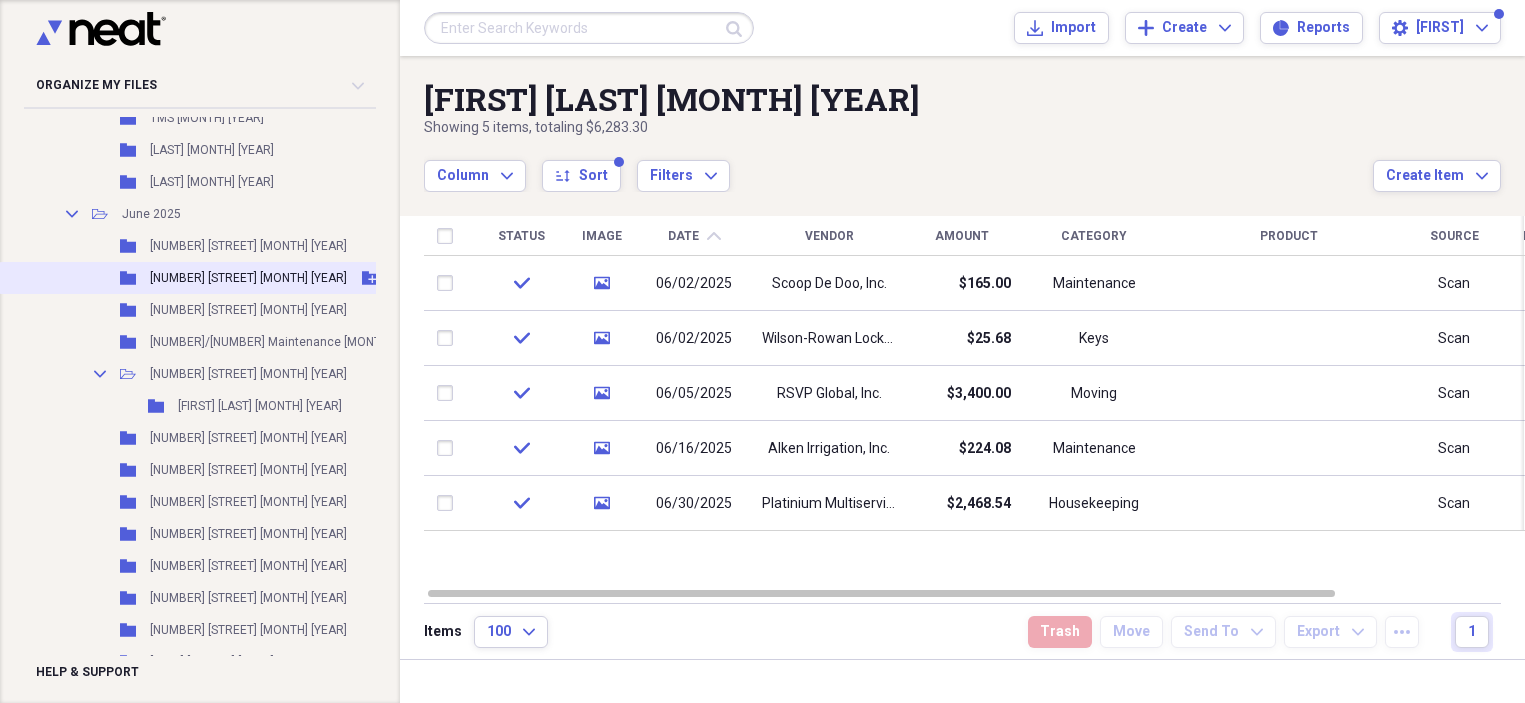 scroll, scrollTop: 1870, scrollLeft: 0, axis: vertical 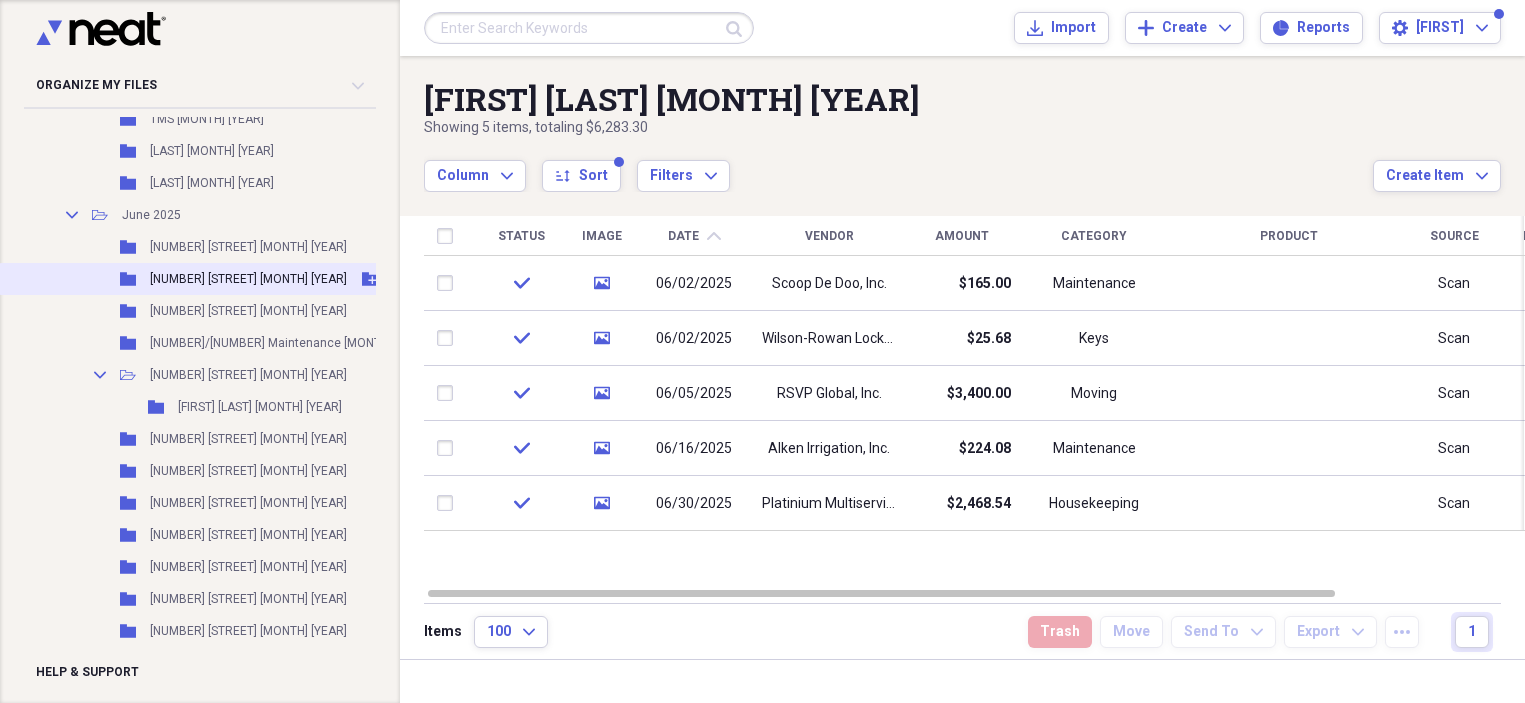 click on "[NUMBER] [STREET] [MONTH] [YEAR]" at bounding box center [248, 279] 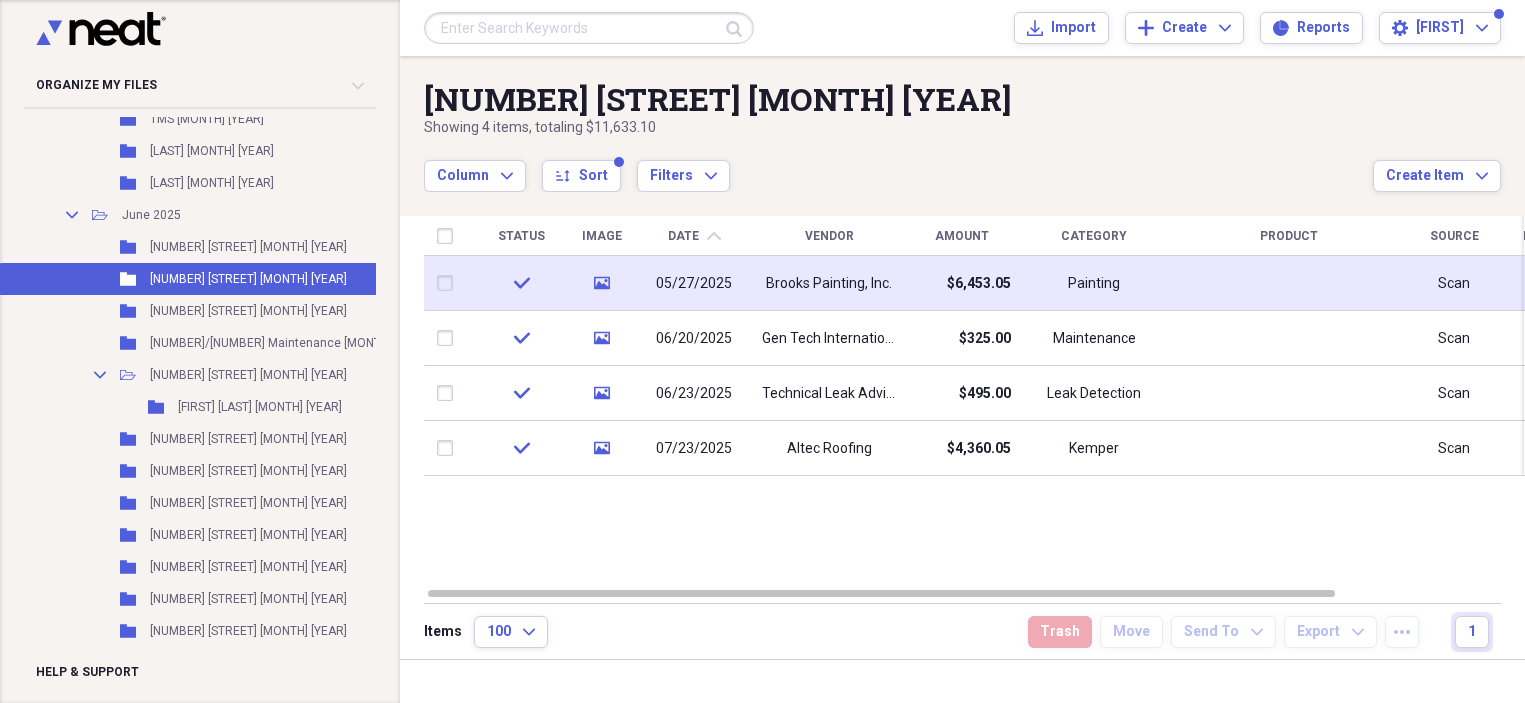 click at bounding box center [449, 283] 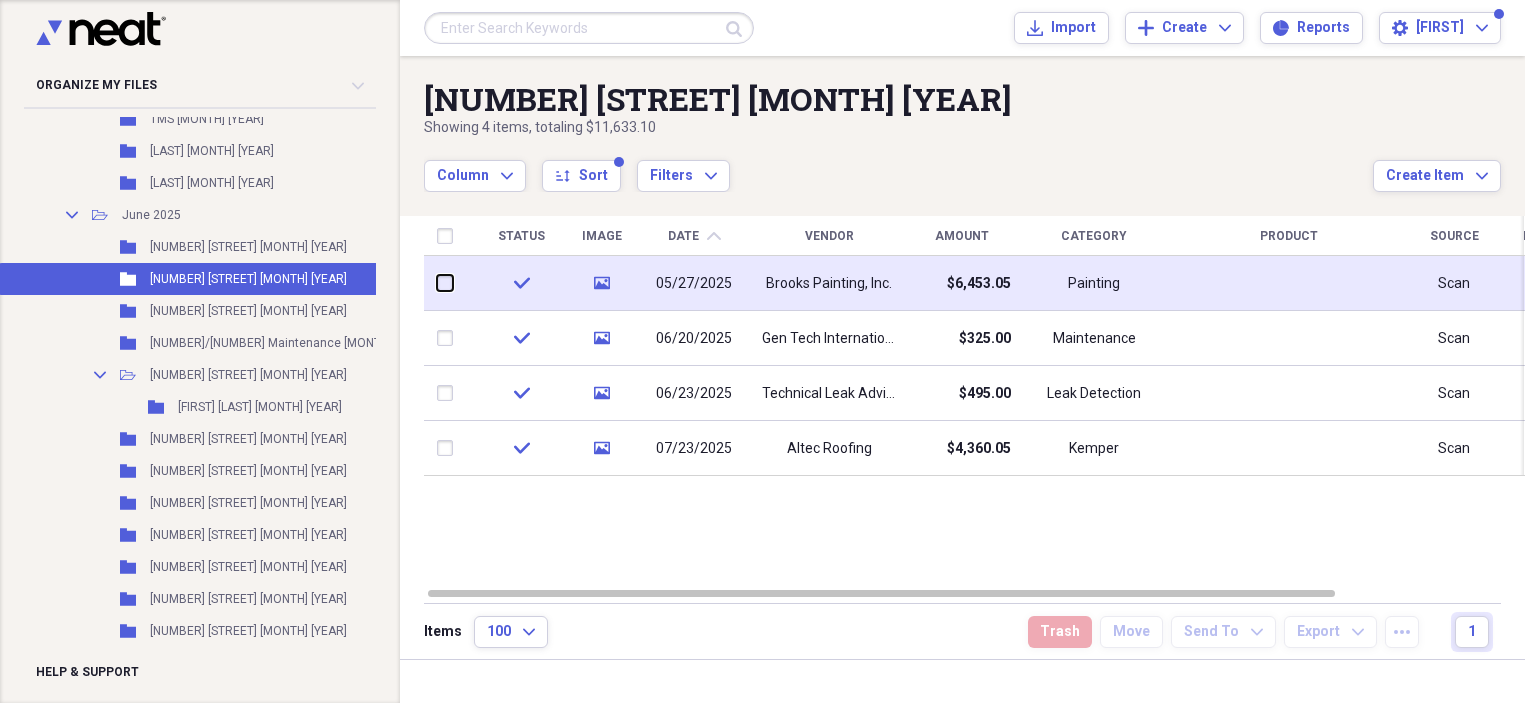 click at bounding box center (437, 283) 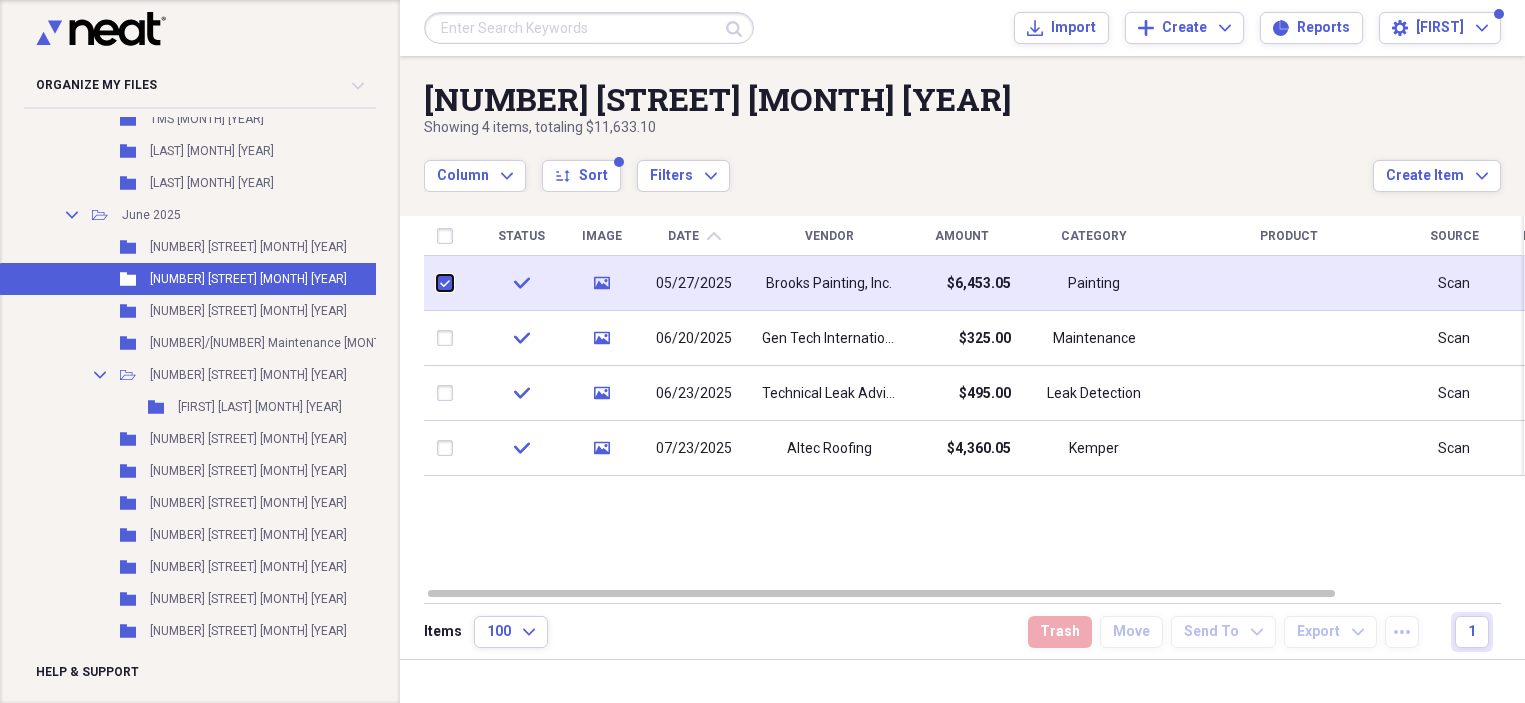 checkbox on "true" 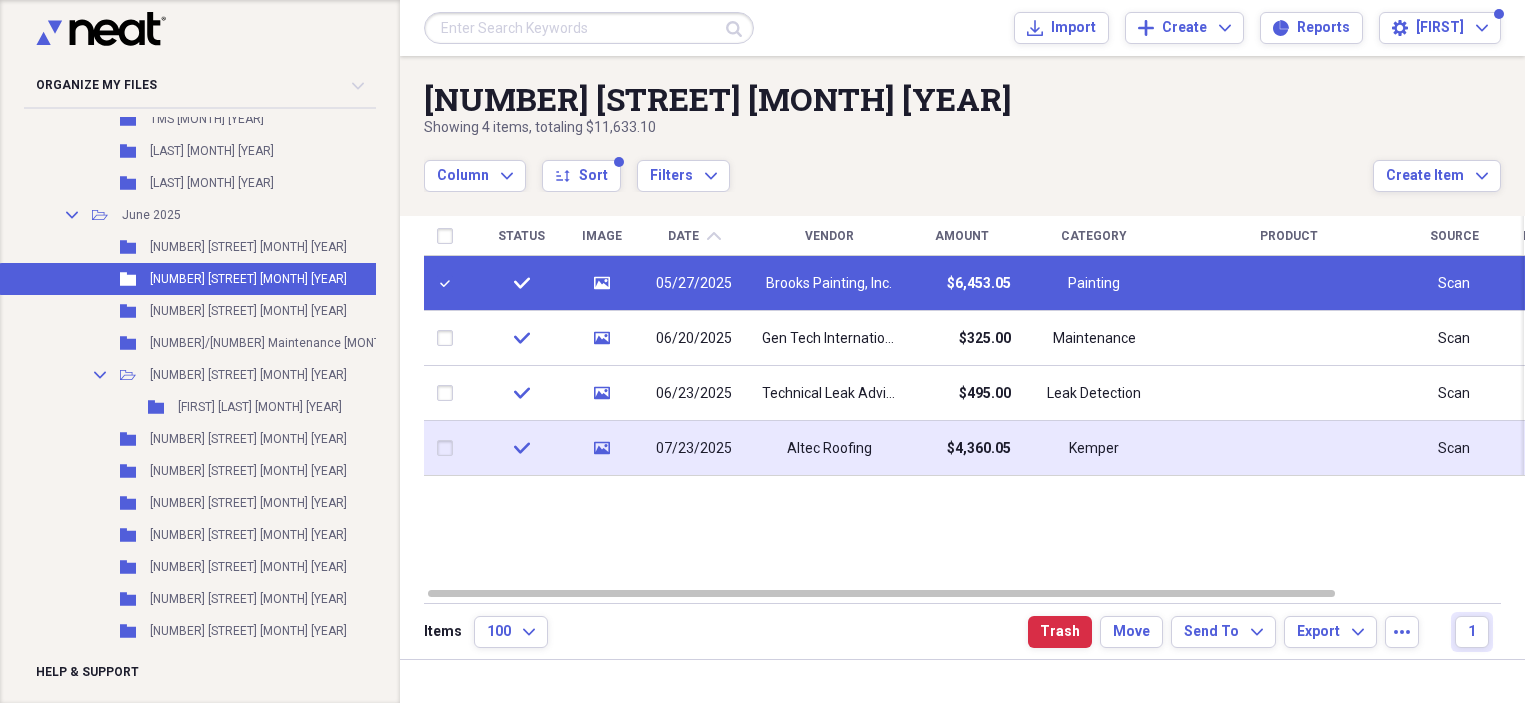 click at bounding box center [449, 448] 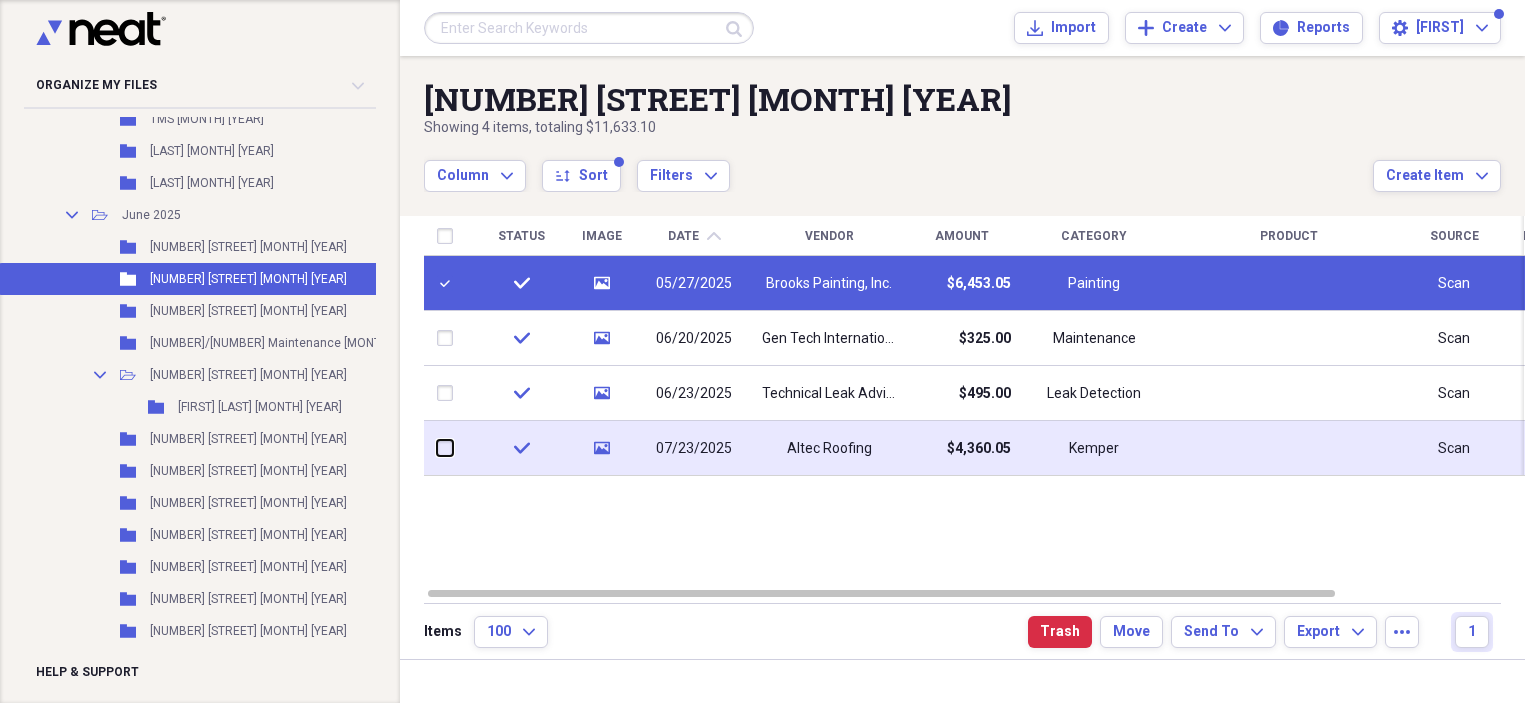 click at bounding box center [437, 448] 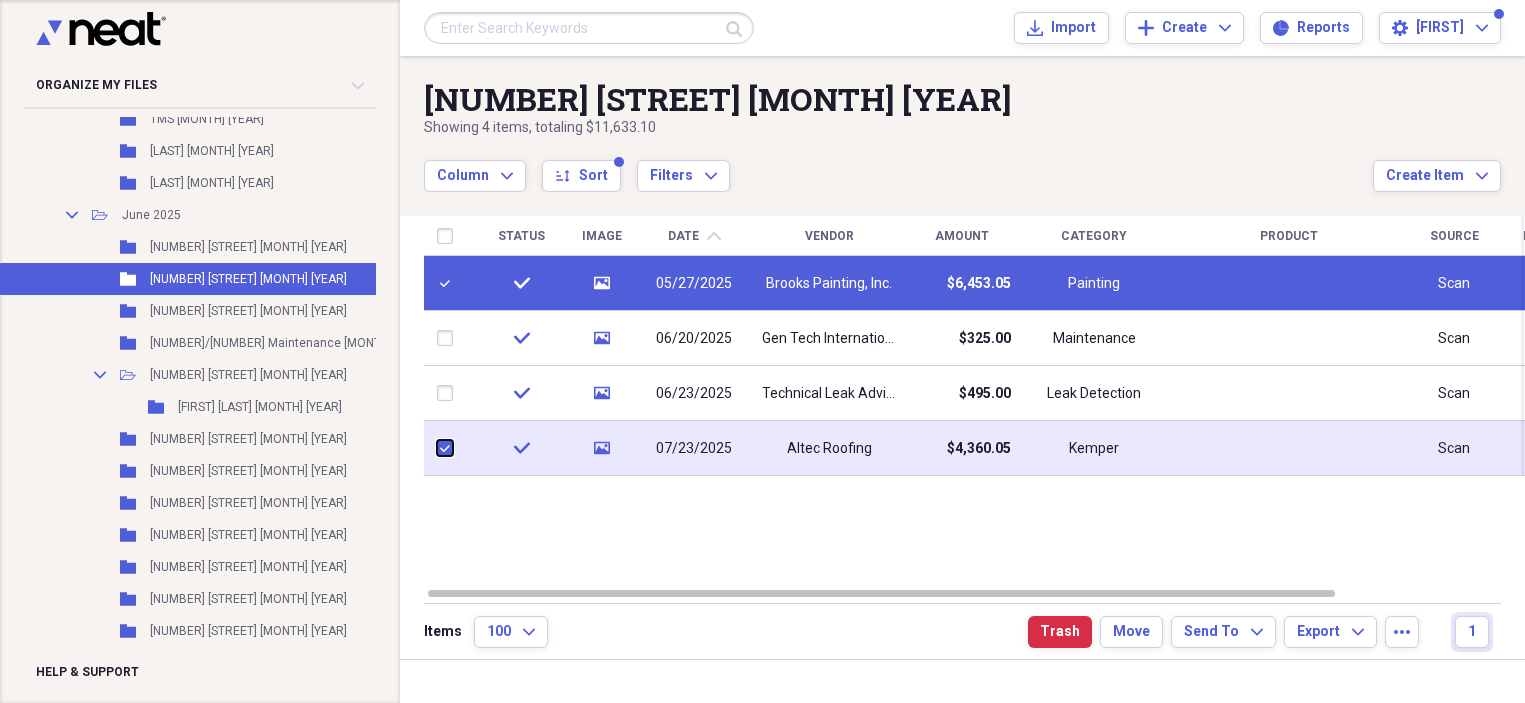 checkbox on "true" 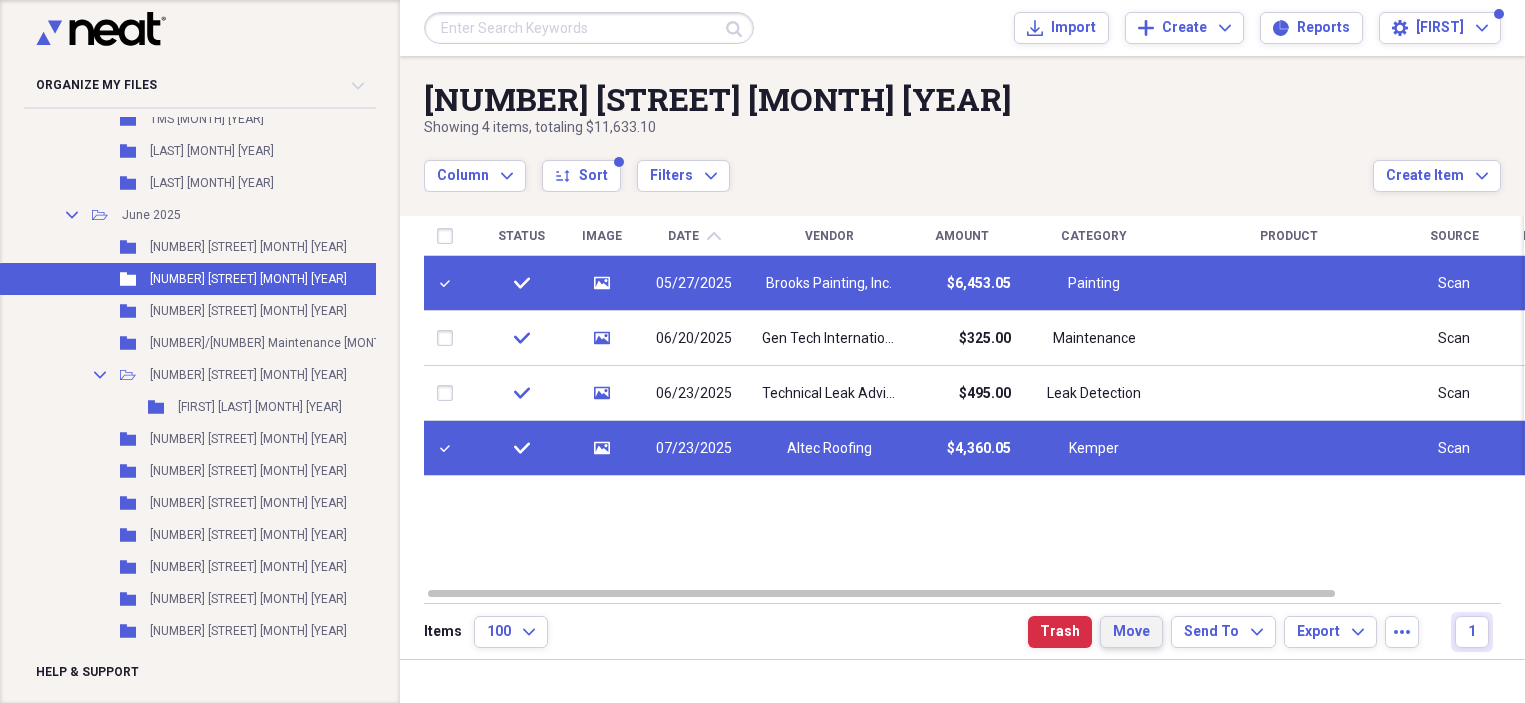 click on "Move" at bounding box center (1131, 632) 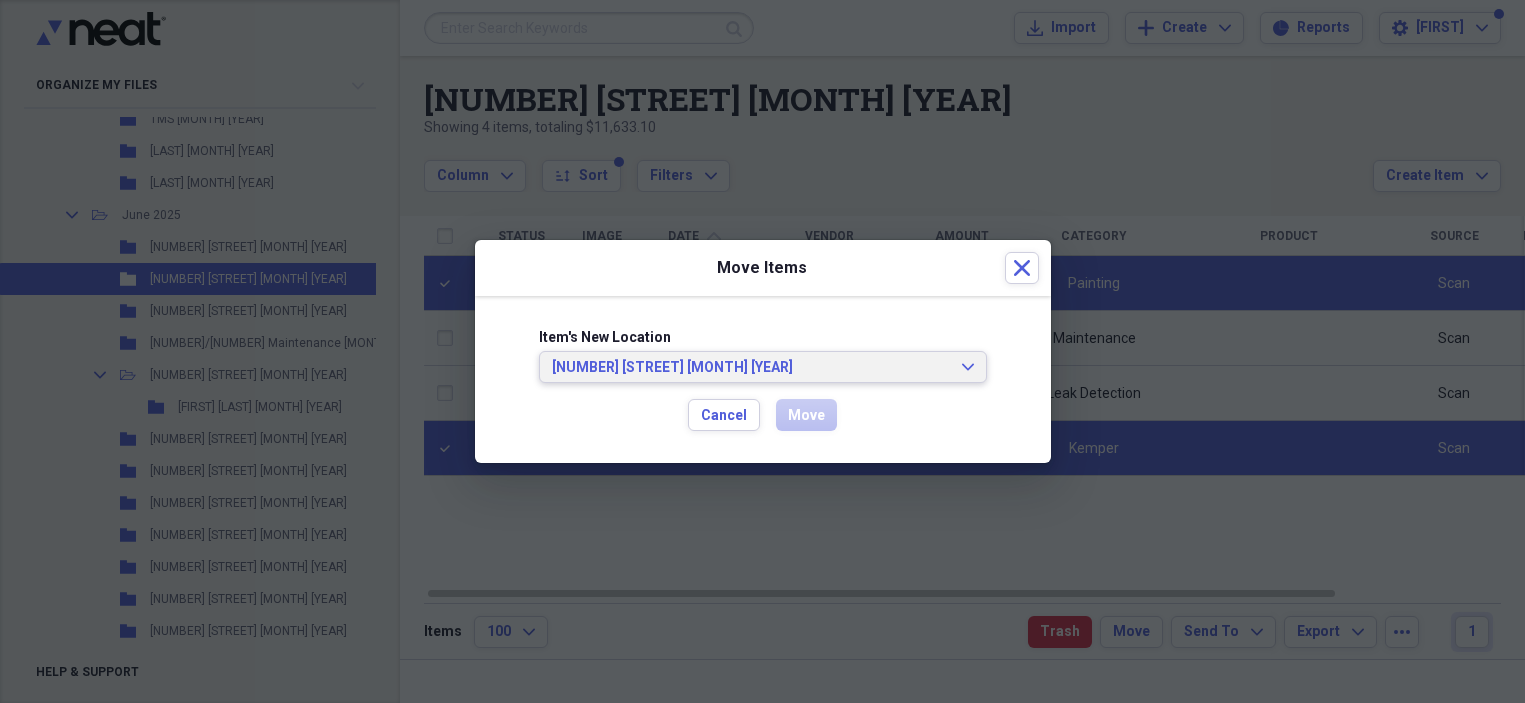 click on "[NUMBER] [STREET] [MONTH] [YEAR]" at bounding box center (751, 368) 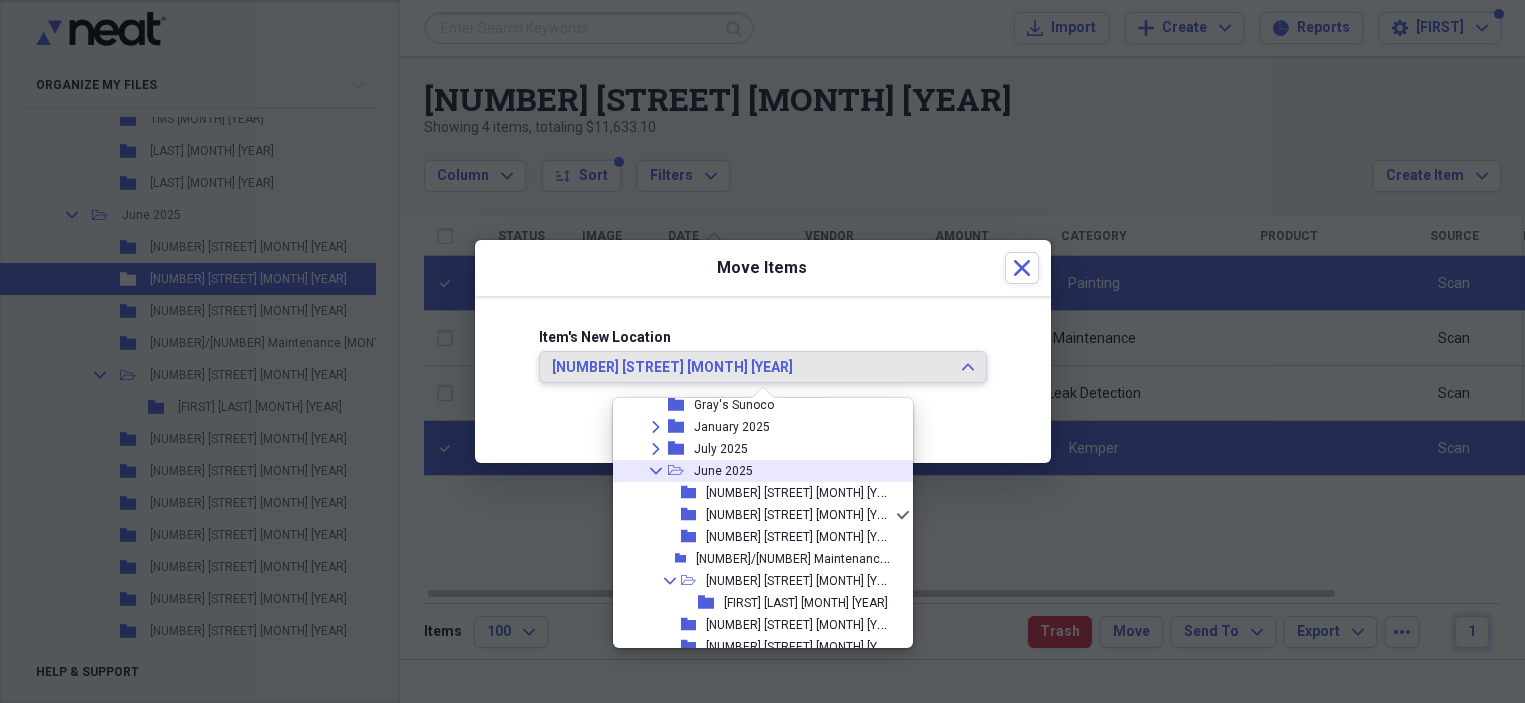 scroll, scrollTop: 0, scrollLeft: 0, axis: both 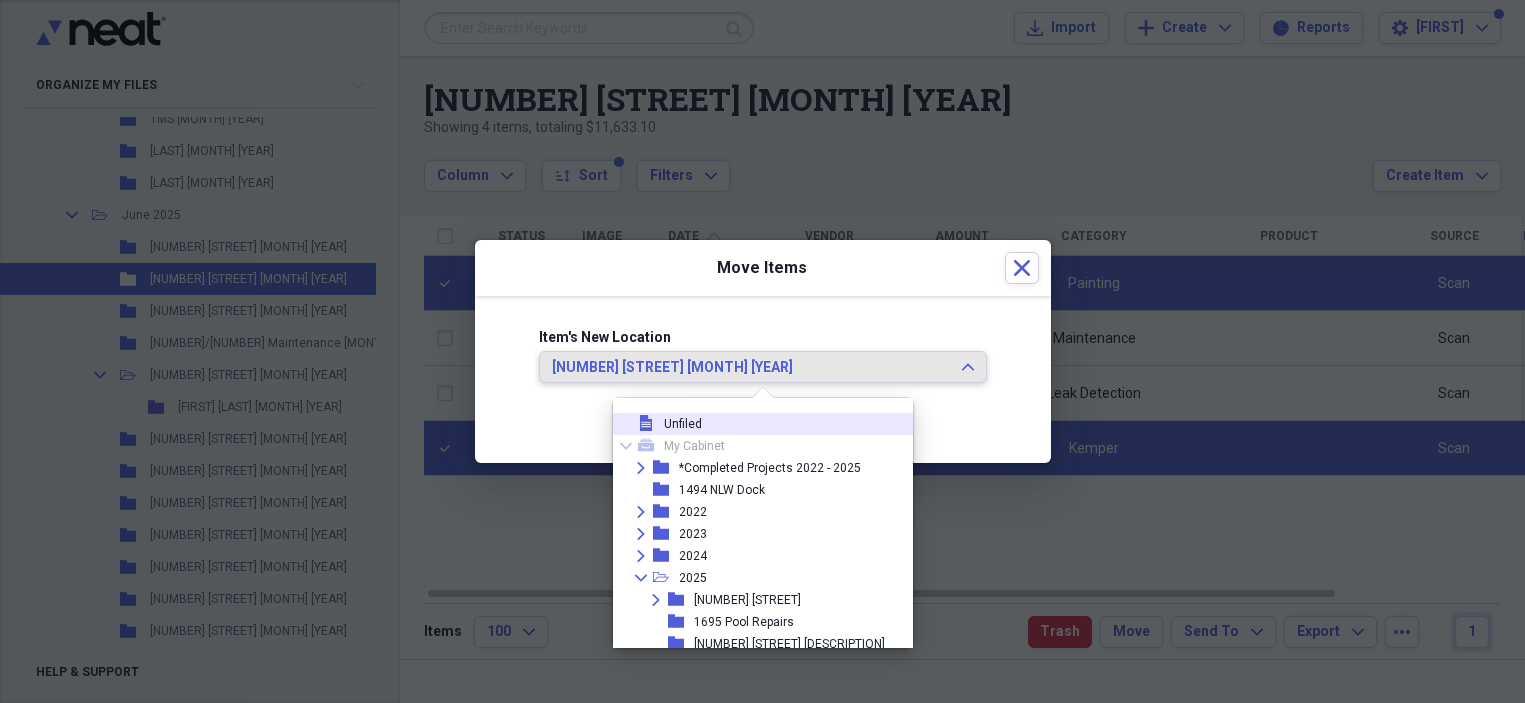 click on "file Unfiled" at bounding box center [755, 424] 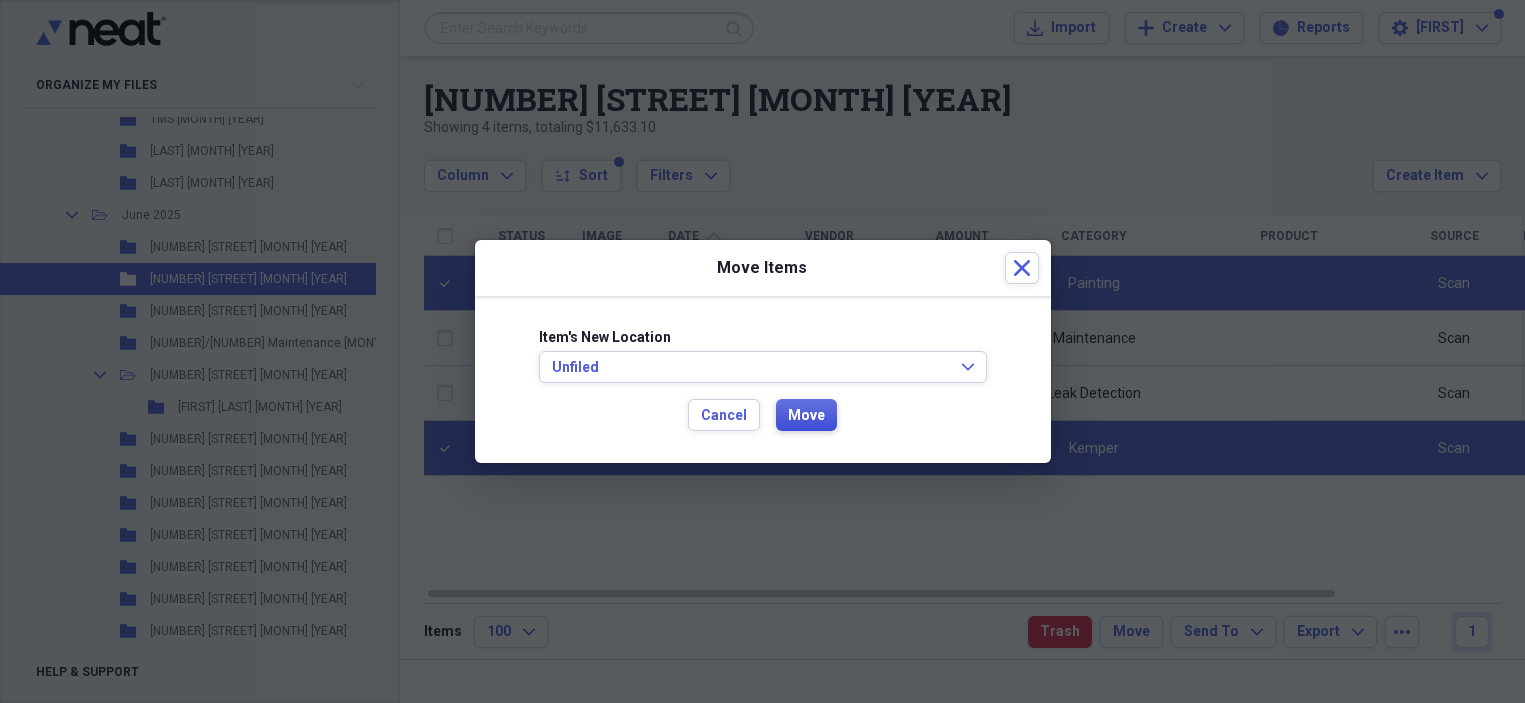 click on "Move" at bounding box center (806, 415) 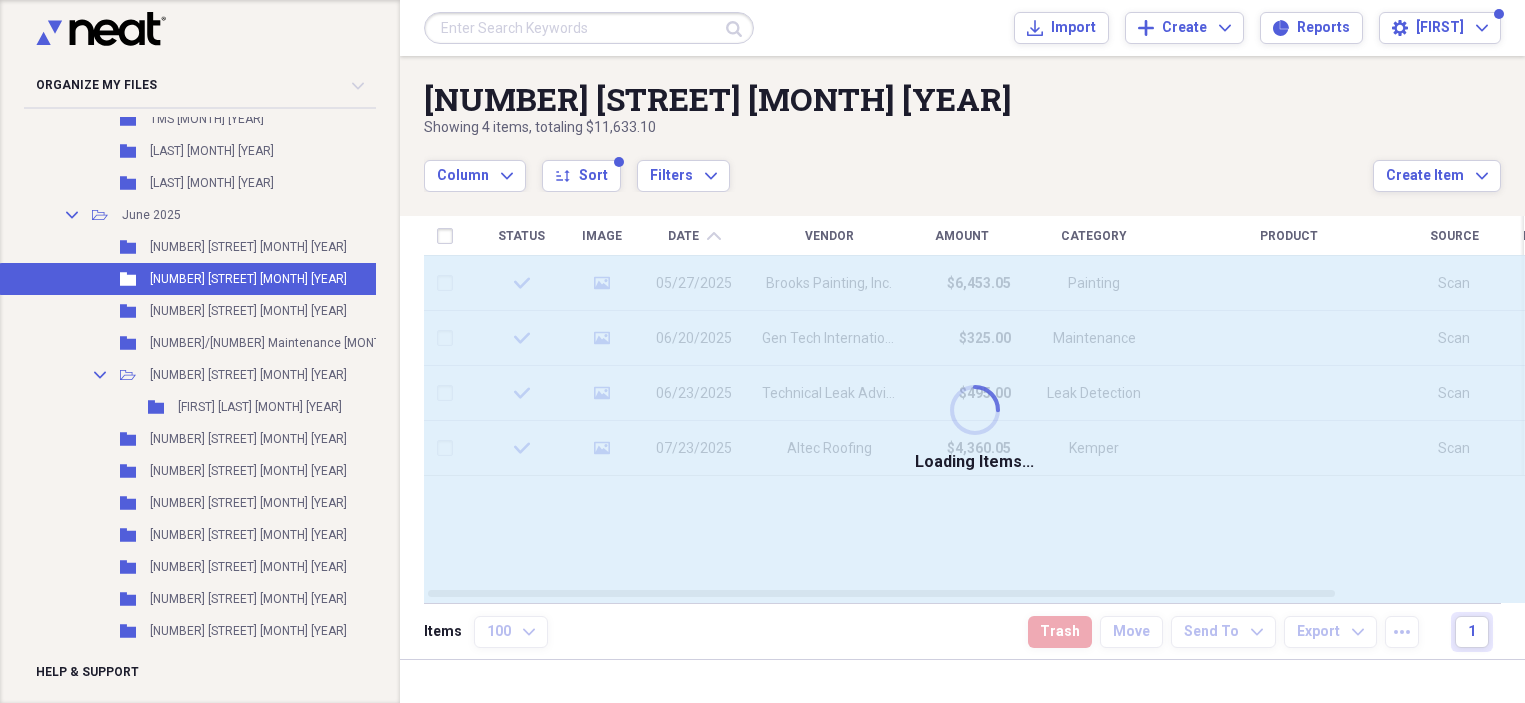 checkbox on "false" 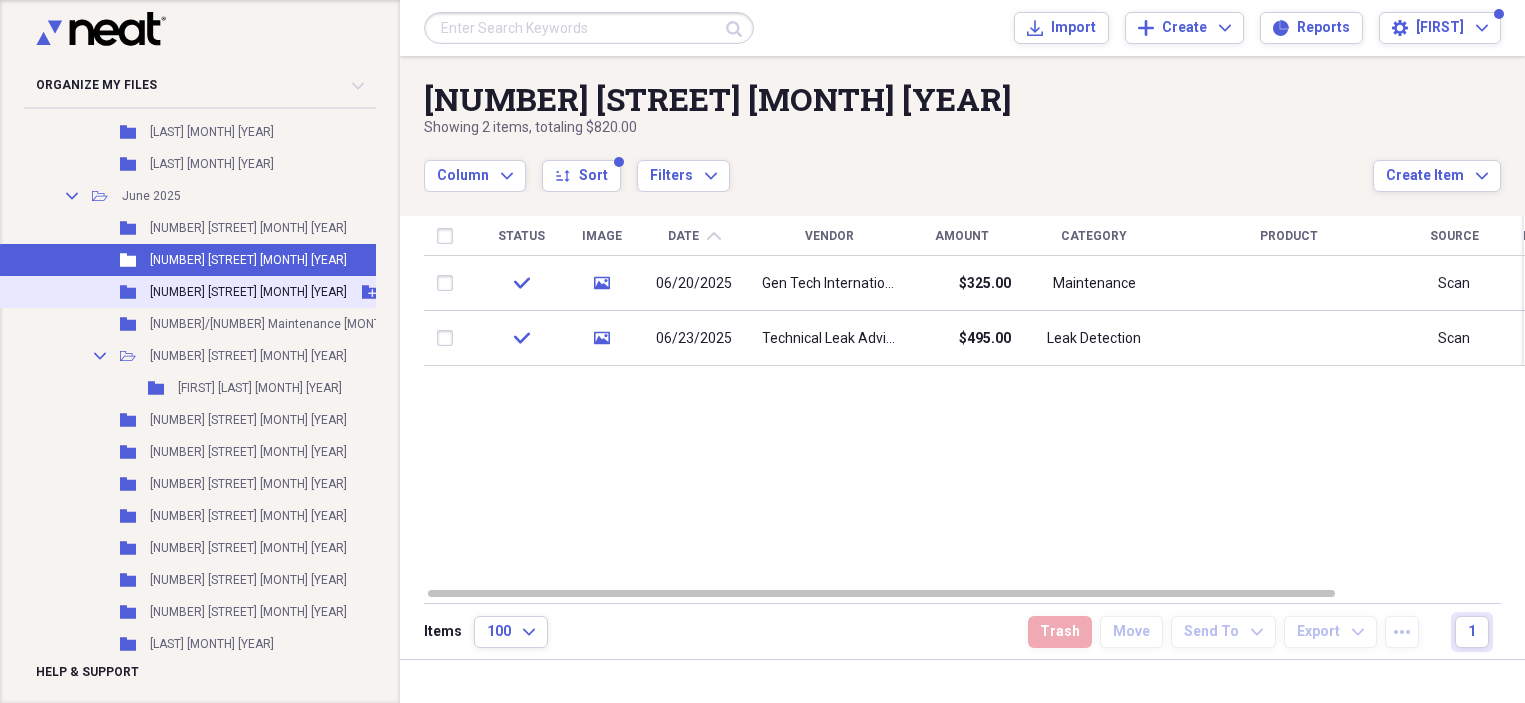 scroll, scrollTop: 1912, scrollLeft: 0, axis: vertical 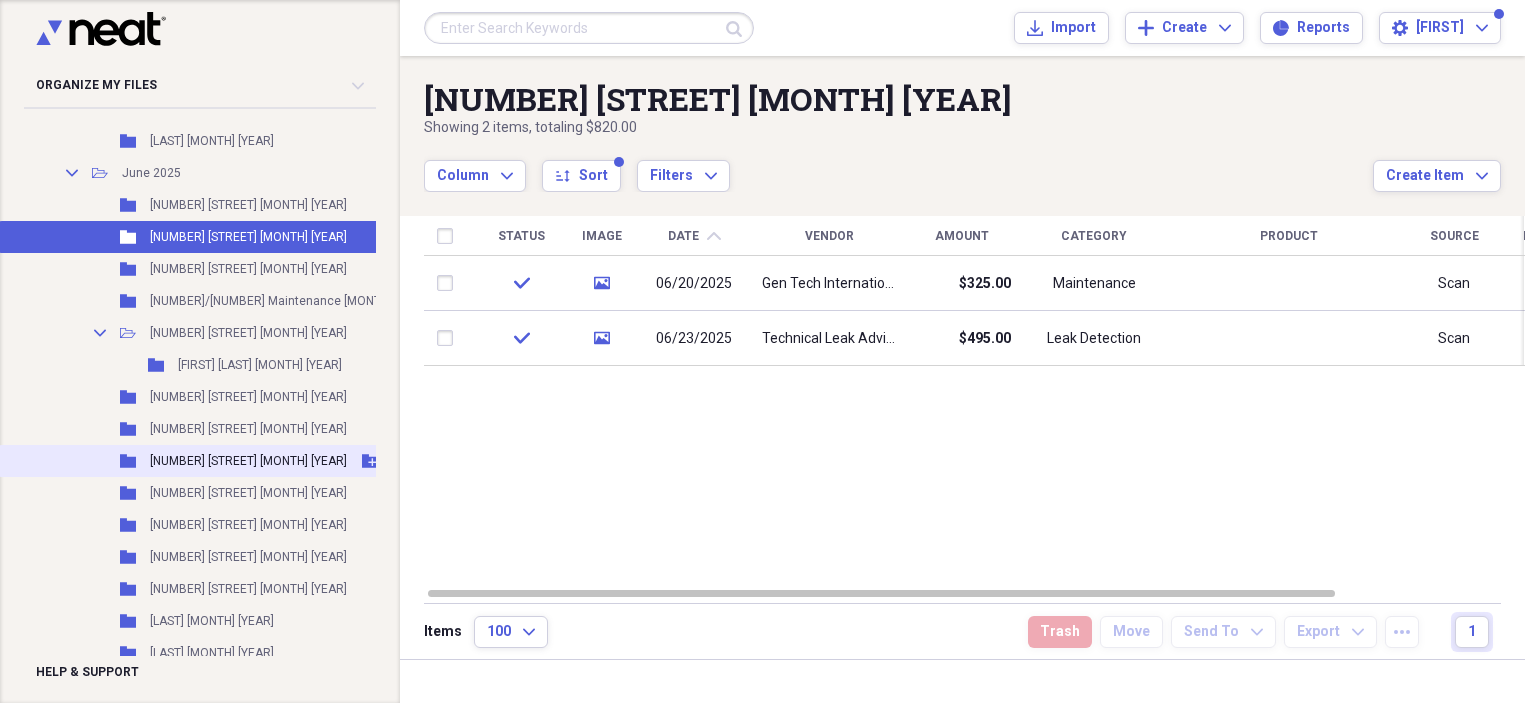 click on "Folder [NUMBER] [STREET] [MONTH] [YEAR] Add Folder" at bounding box center [246, 461] 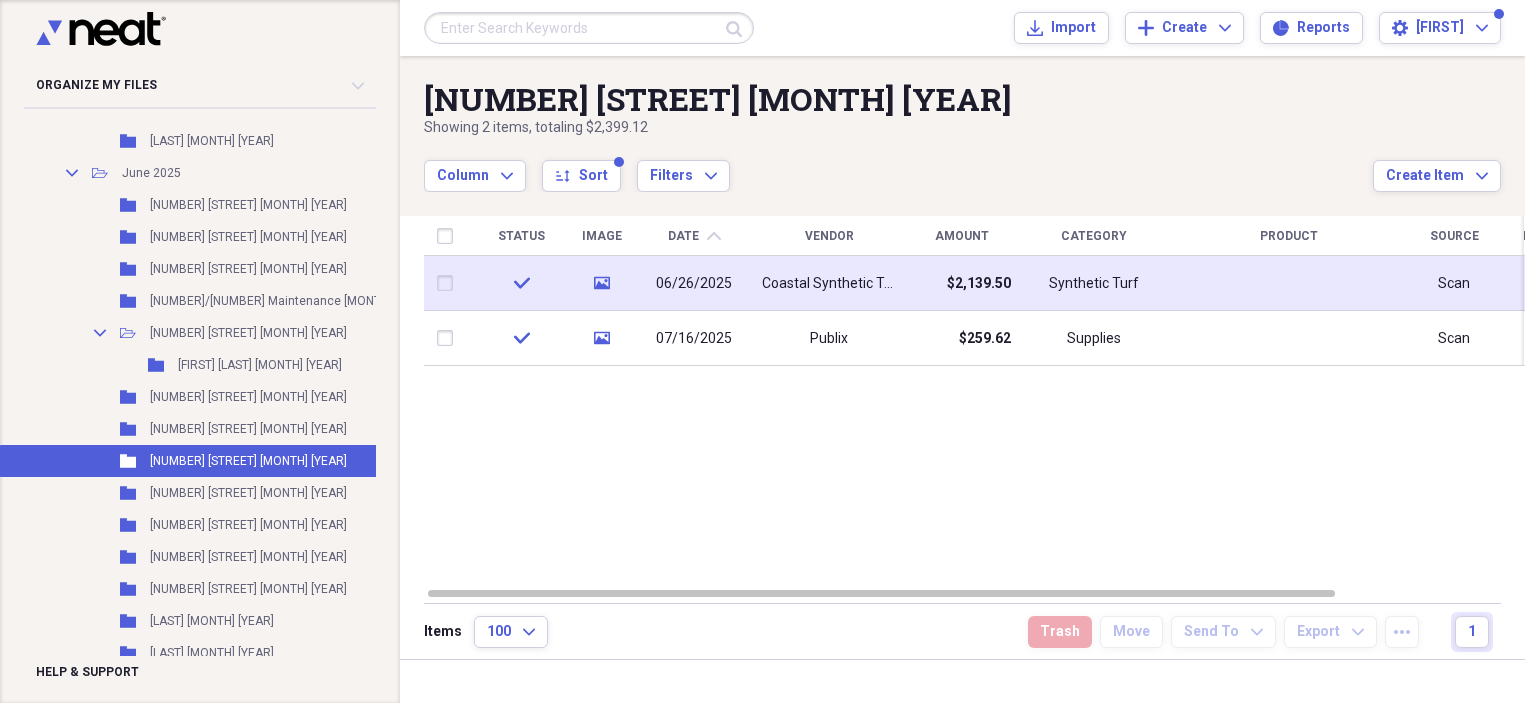 click on "06/26/2025" at bounding box center [694, 284] 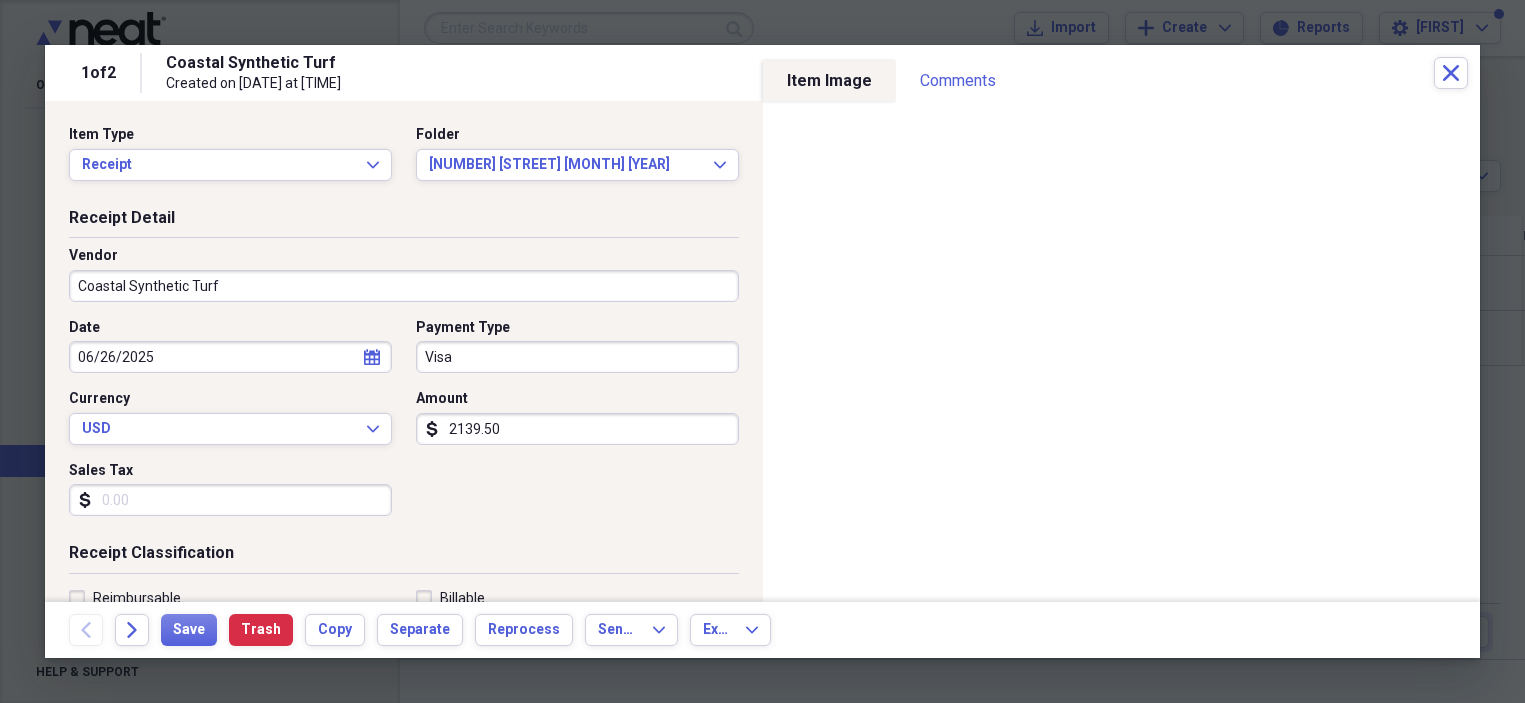 scroll, scrollTop: 520, scrollLeft: 0, axis: vertical 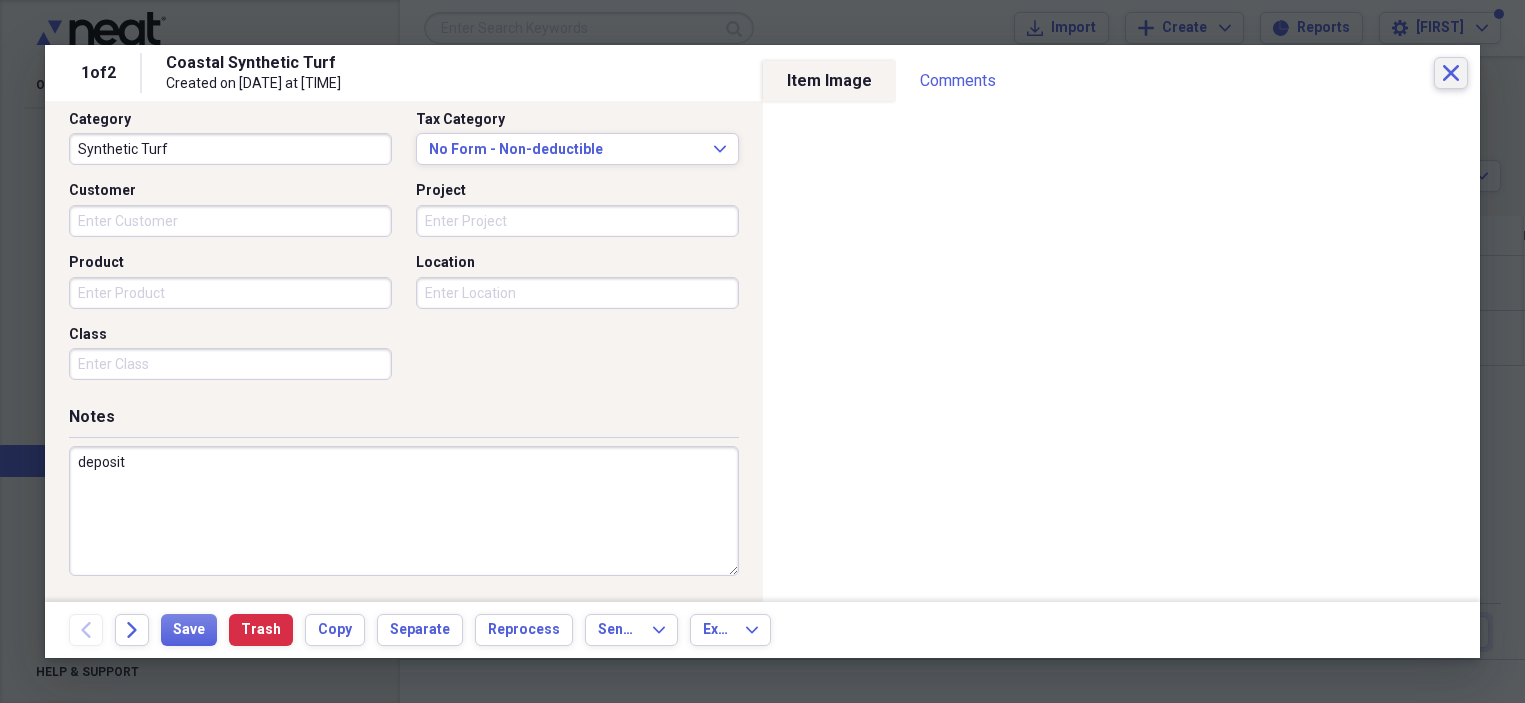 click on "Close" at bounding box center [1451, 73] 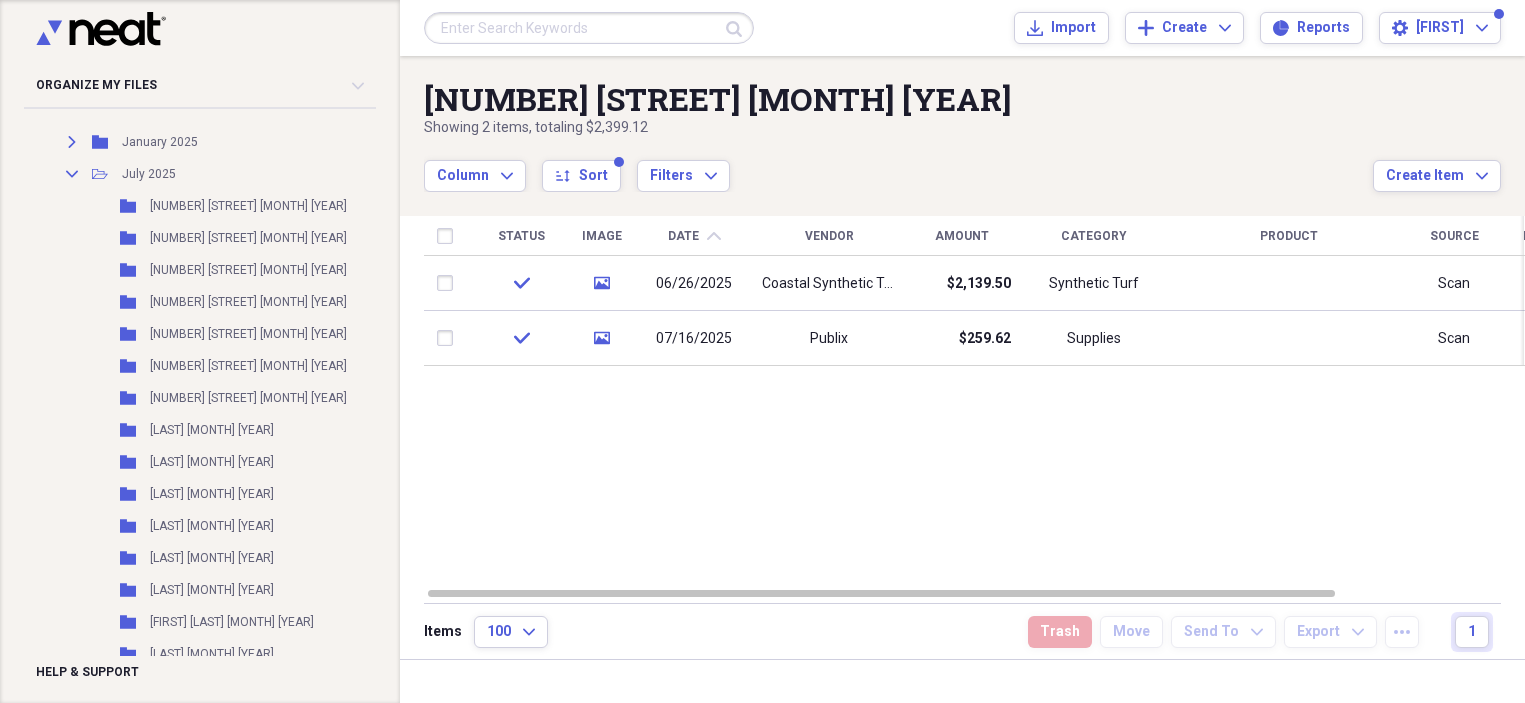 scroll, scrollTop: 632, scrollLeft: 0, axis: vertical 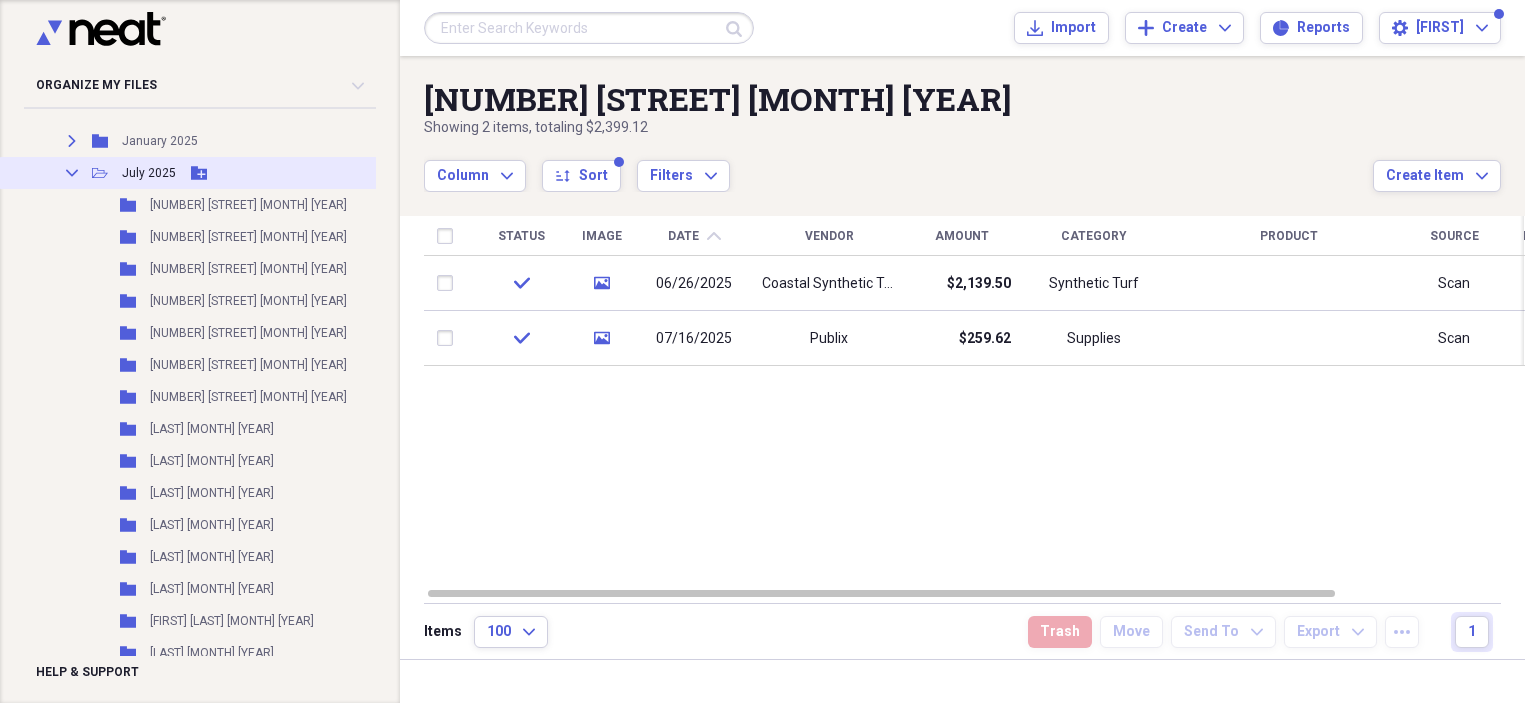 click 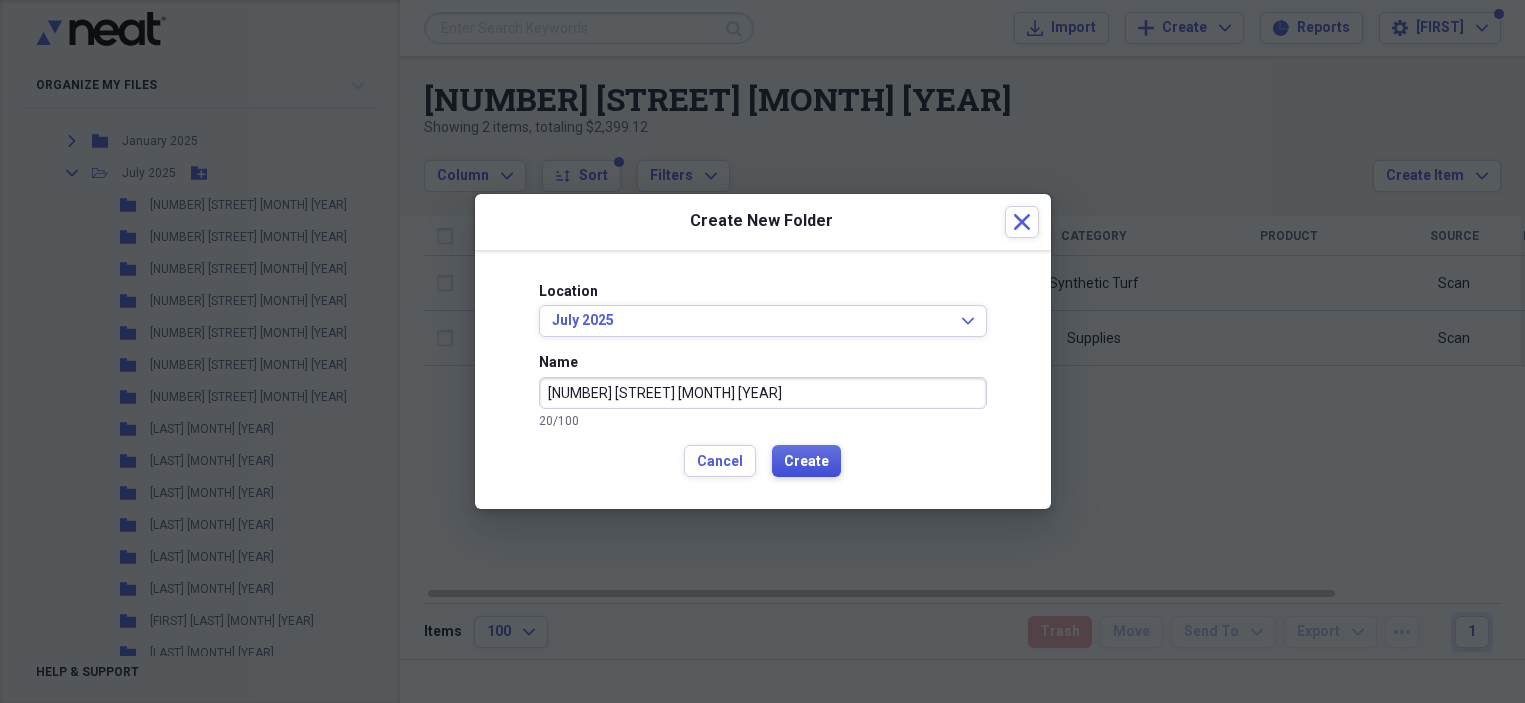 type on "[NUMBER] [STREET] [MONTH] [YEAR]" 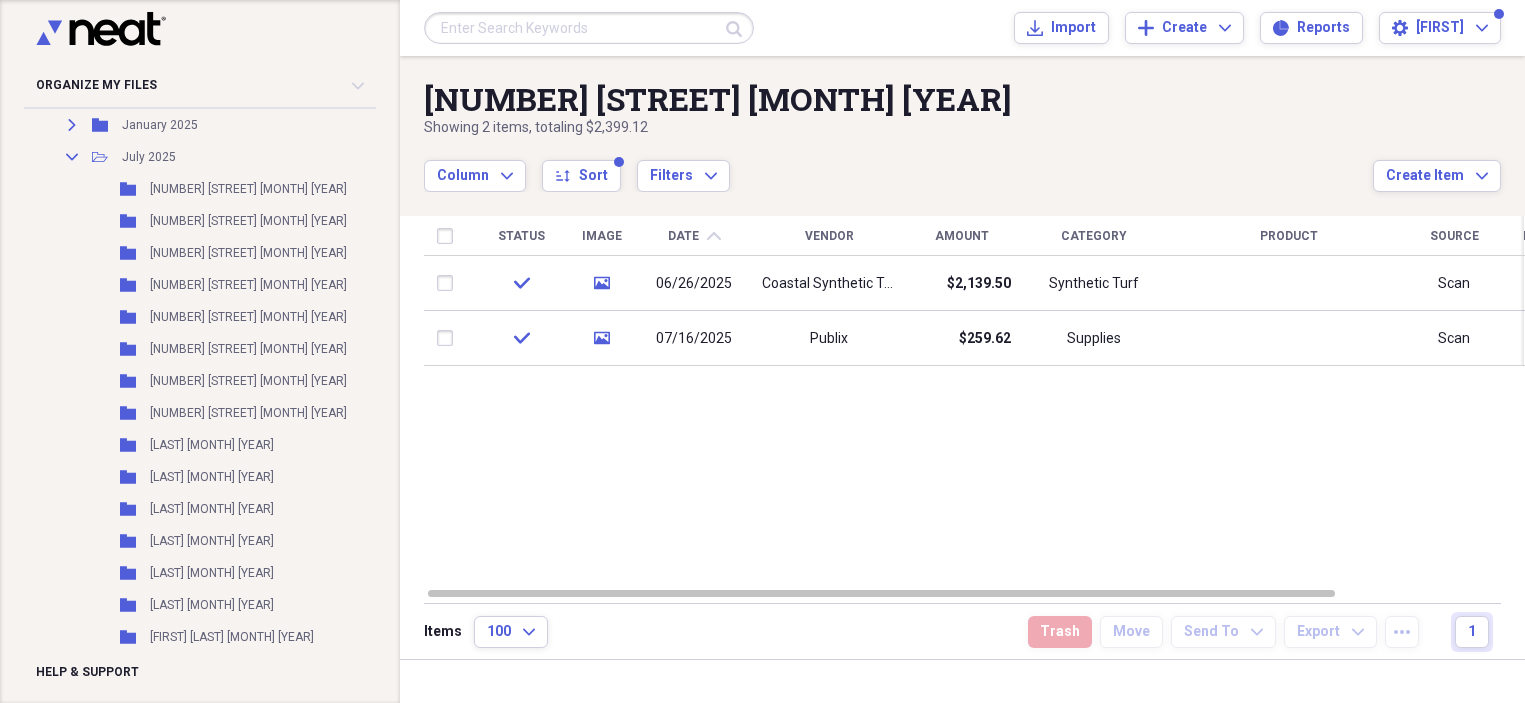 scroll, scrollTop: 646, scrollLeft: 0, axis: vertical 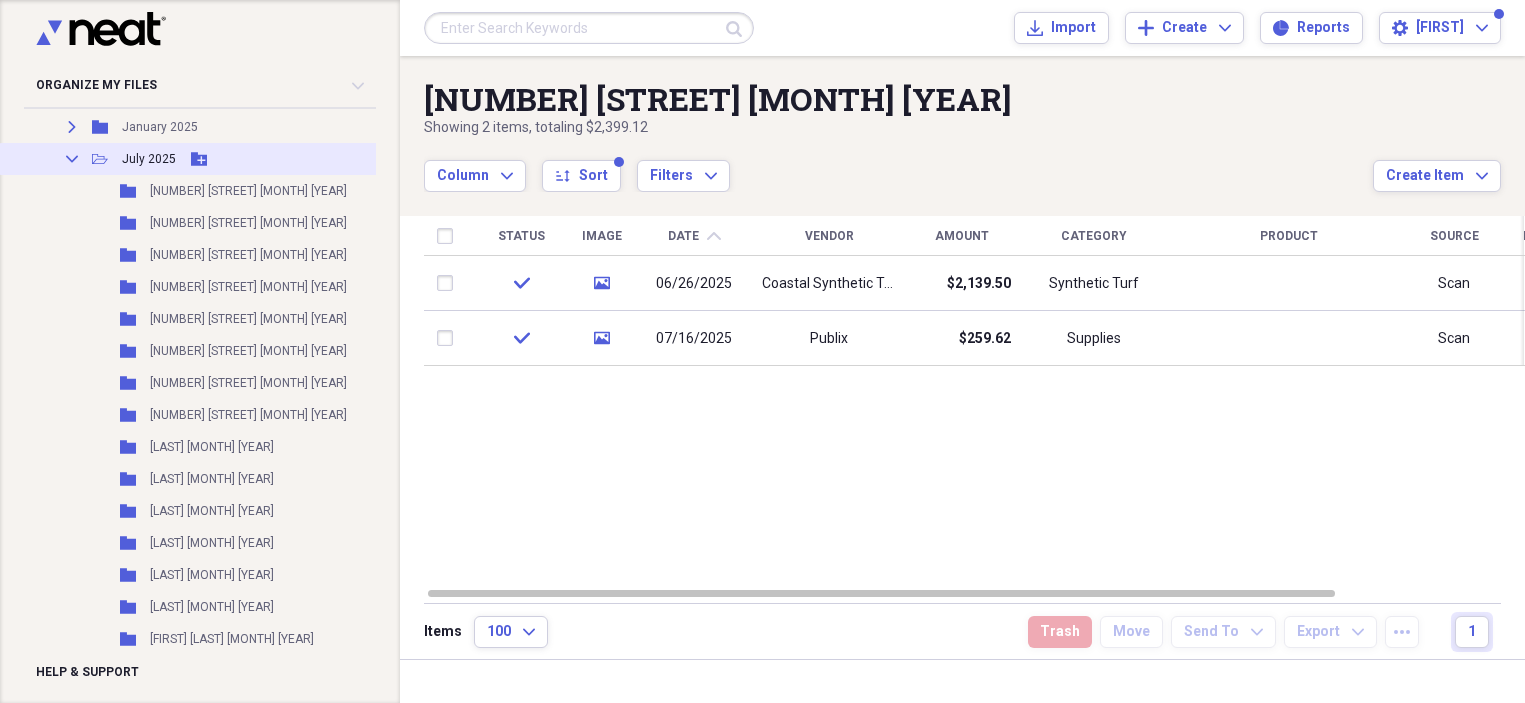 click on "Add Folder" 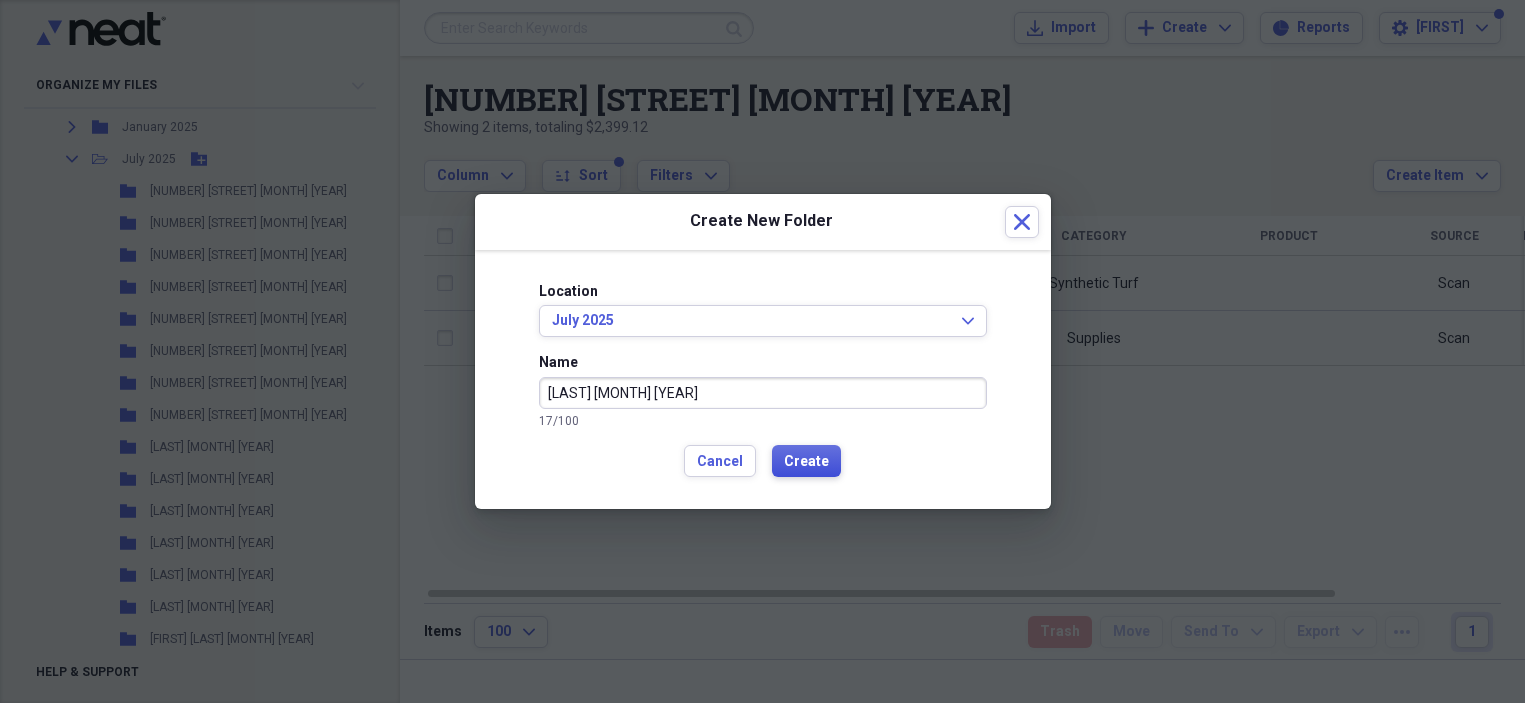 type on "[LAST] [MONTH] [YEAR]" 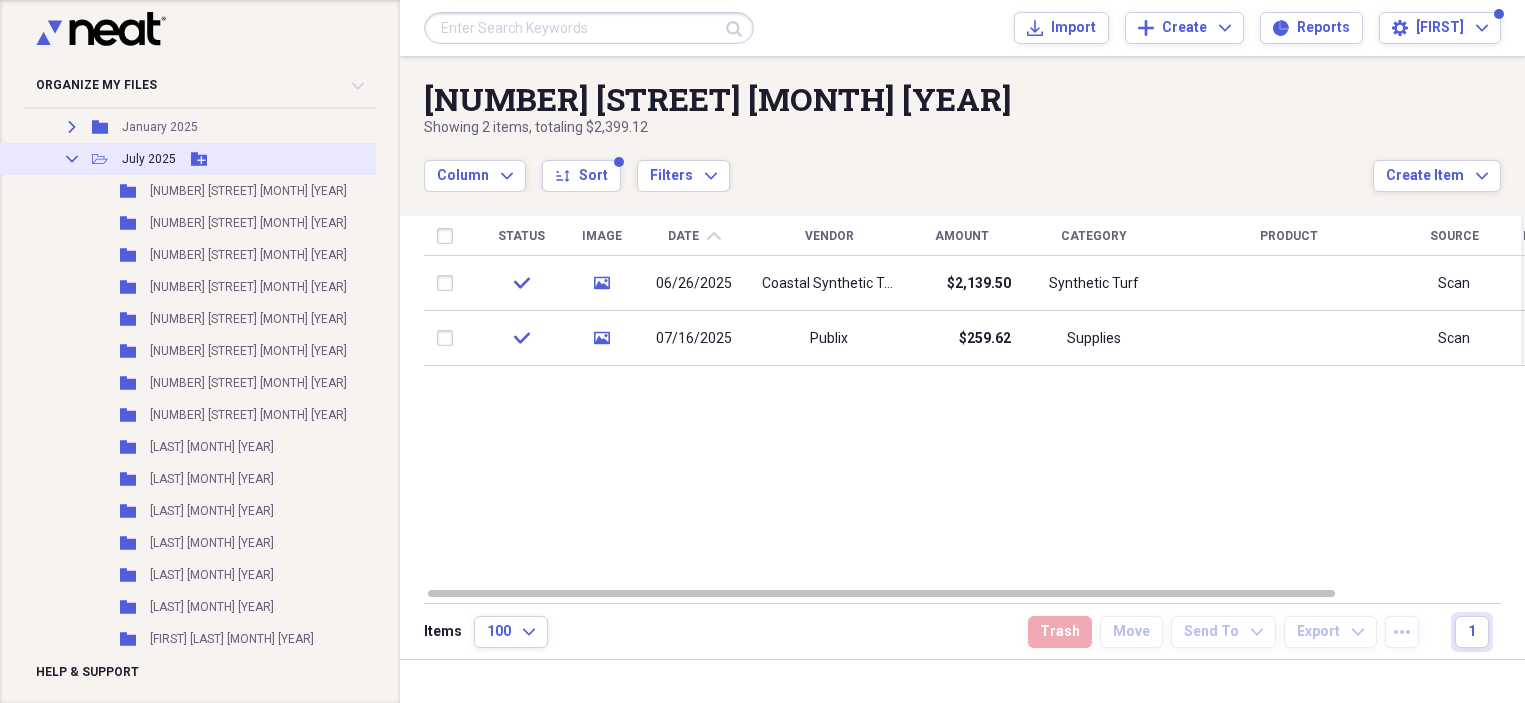 click on "Add Folder" 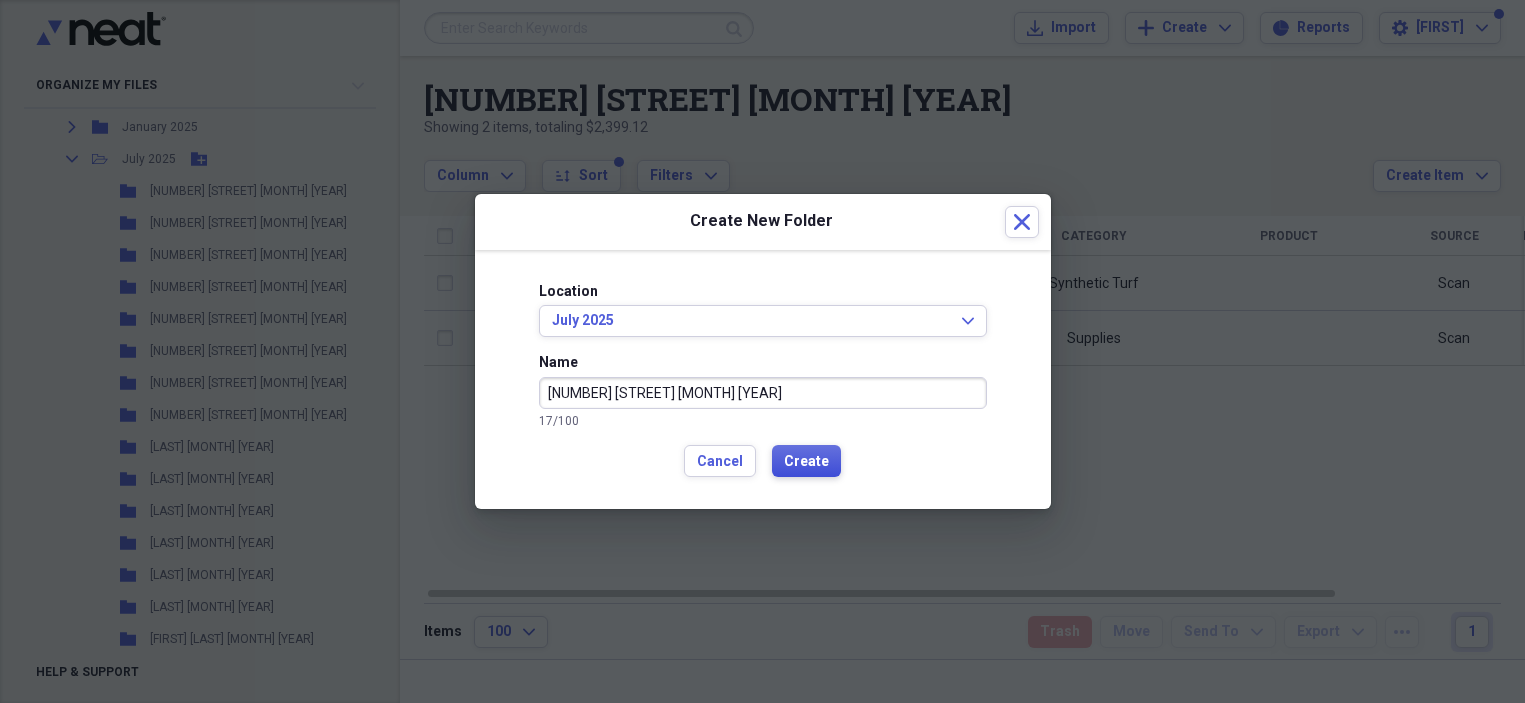 type on "[NUMBER] [STREET] [MONTH] [YEAR]" 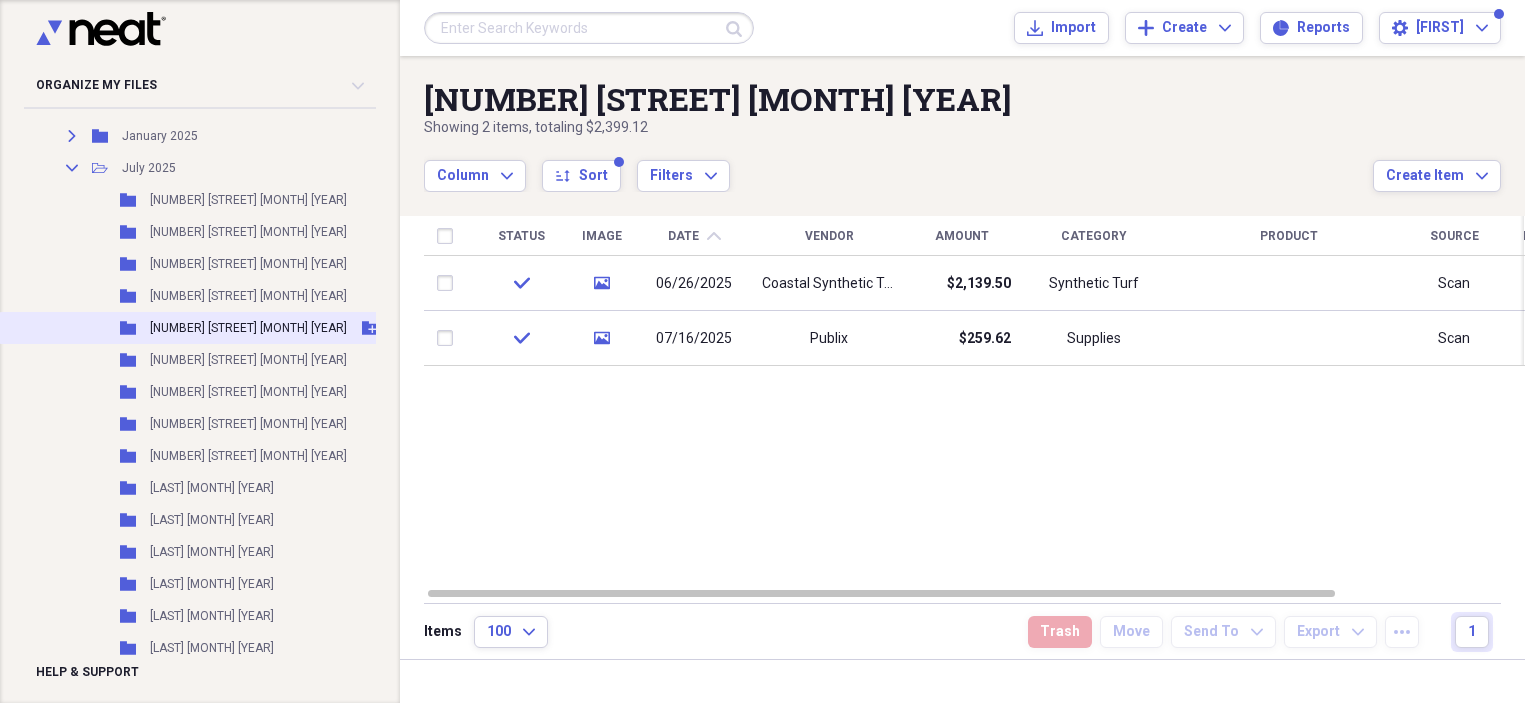 scroll, scrollTop: 583, scrollLeft: 0, axis: vertical 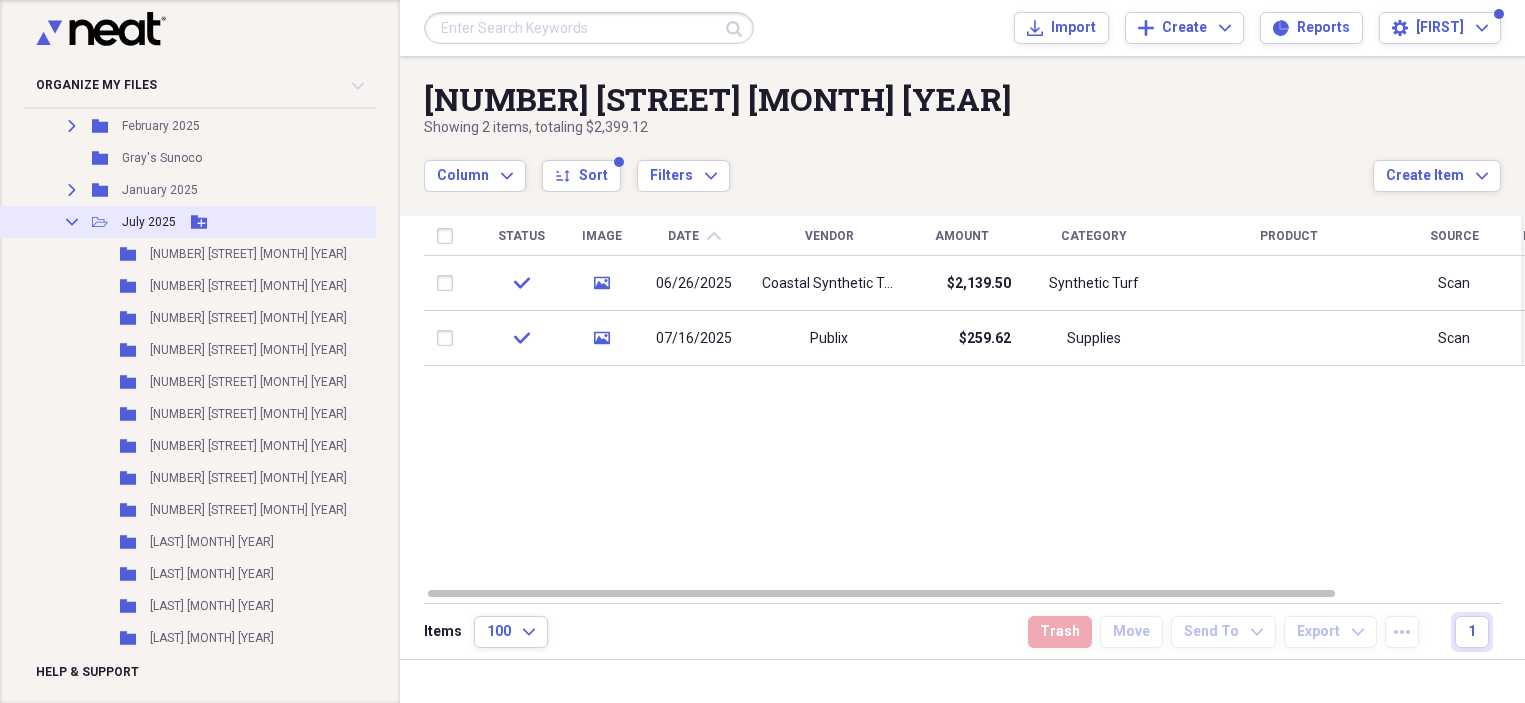 click on "Add Folder" 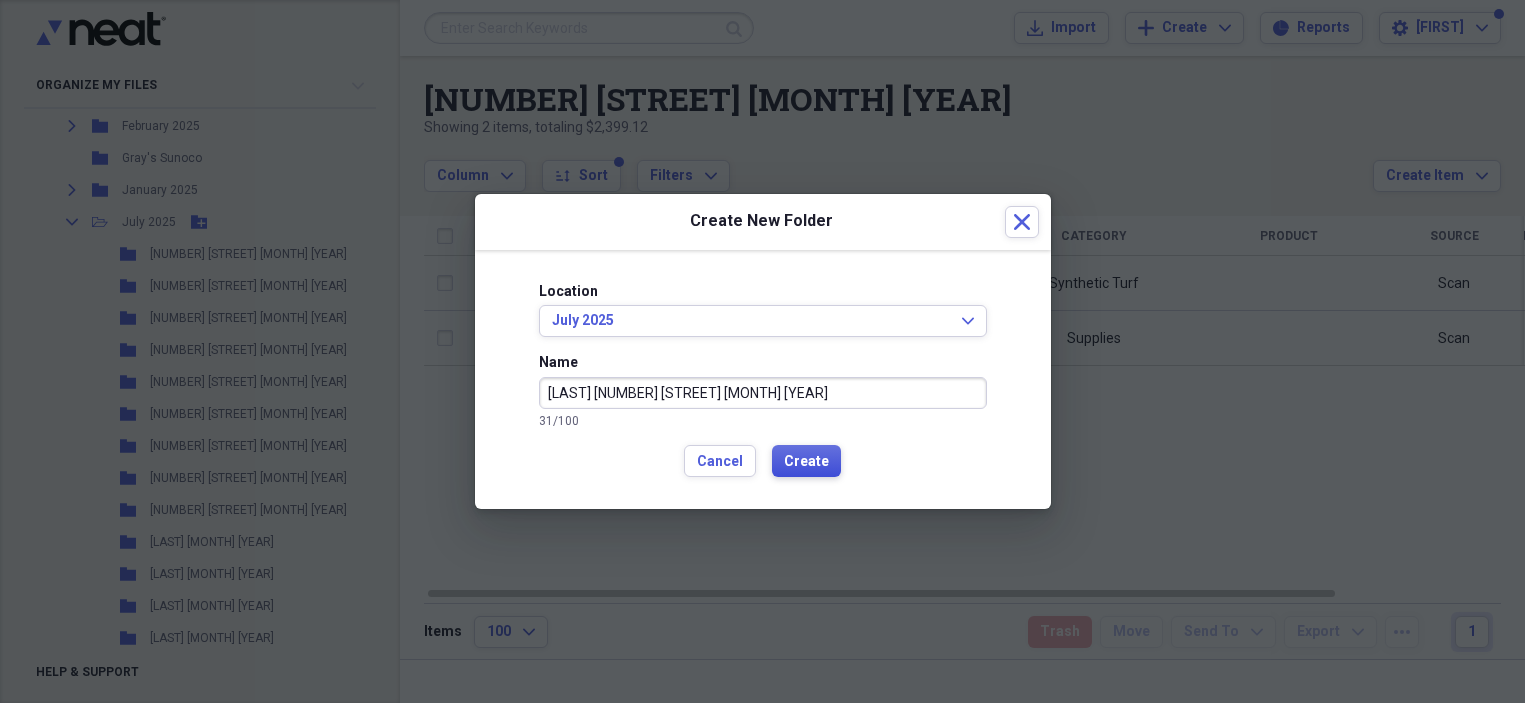 type on "[LAST] [NUMBER] [STREET] [MONTH] [YEAR]" 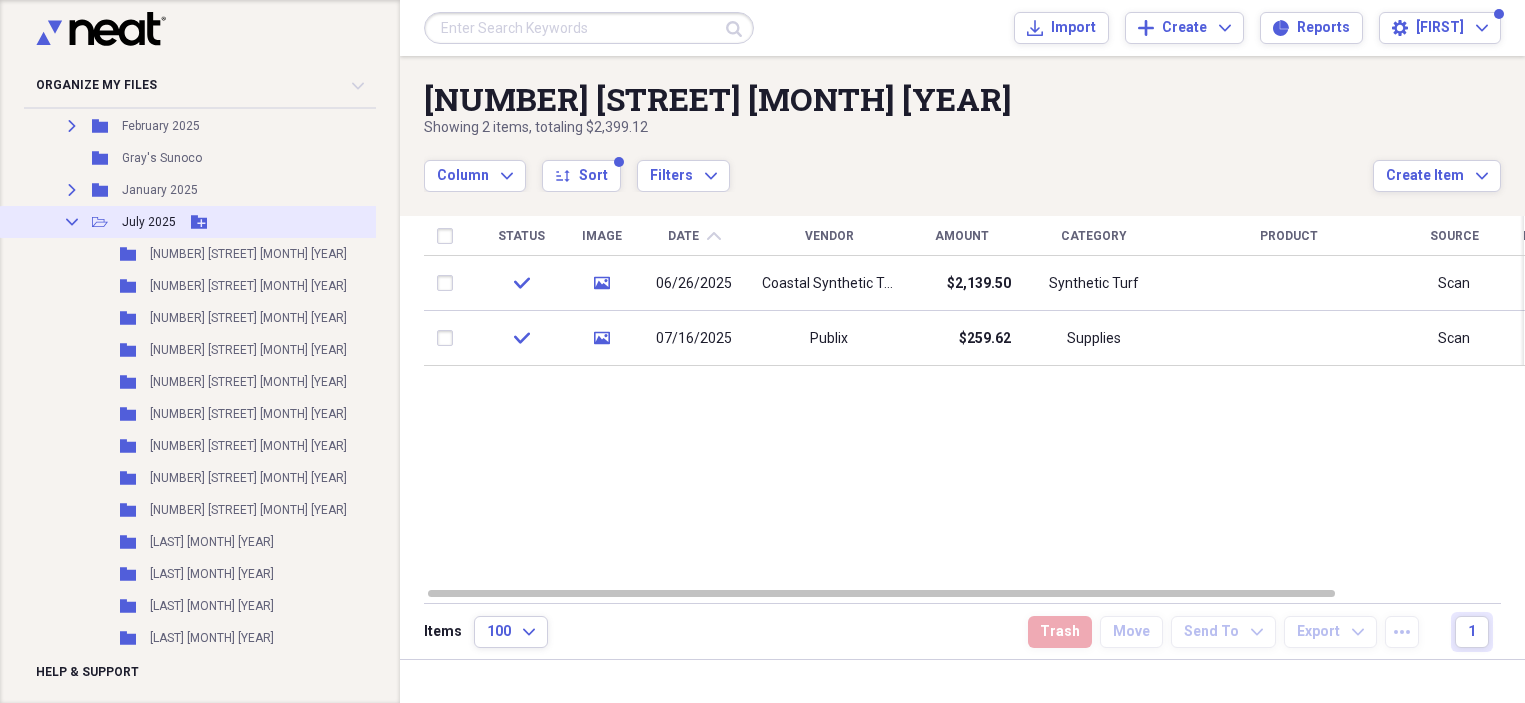 click 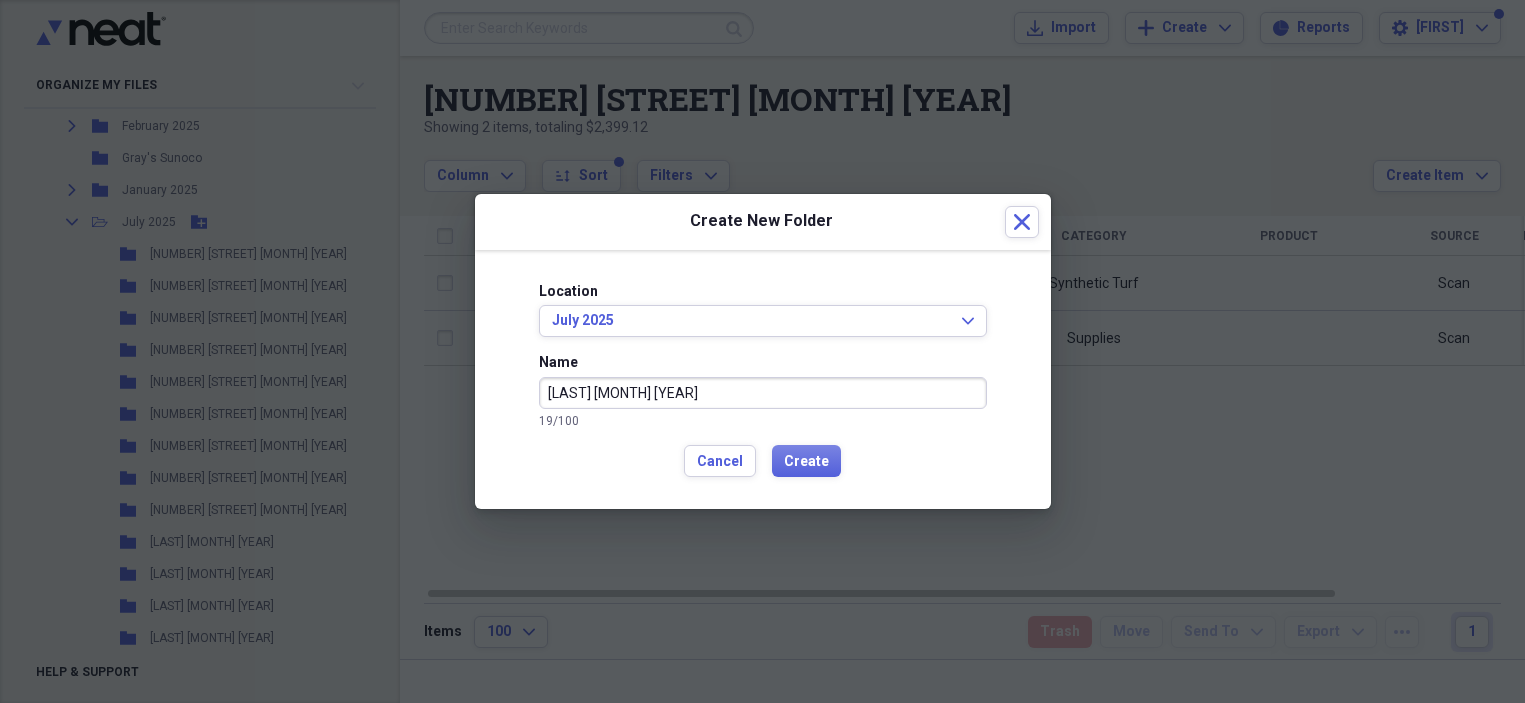 type on "[LAST] [MONTH] [YEAR]" 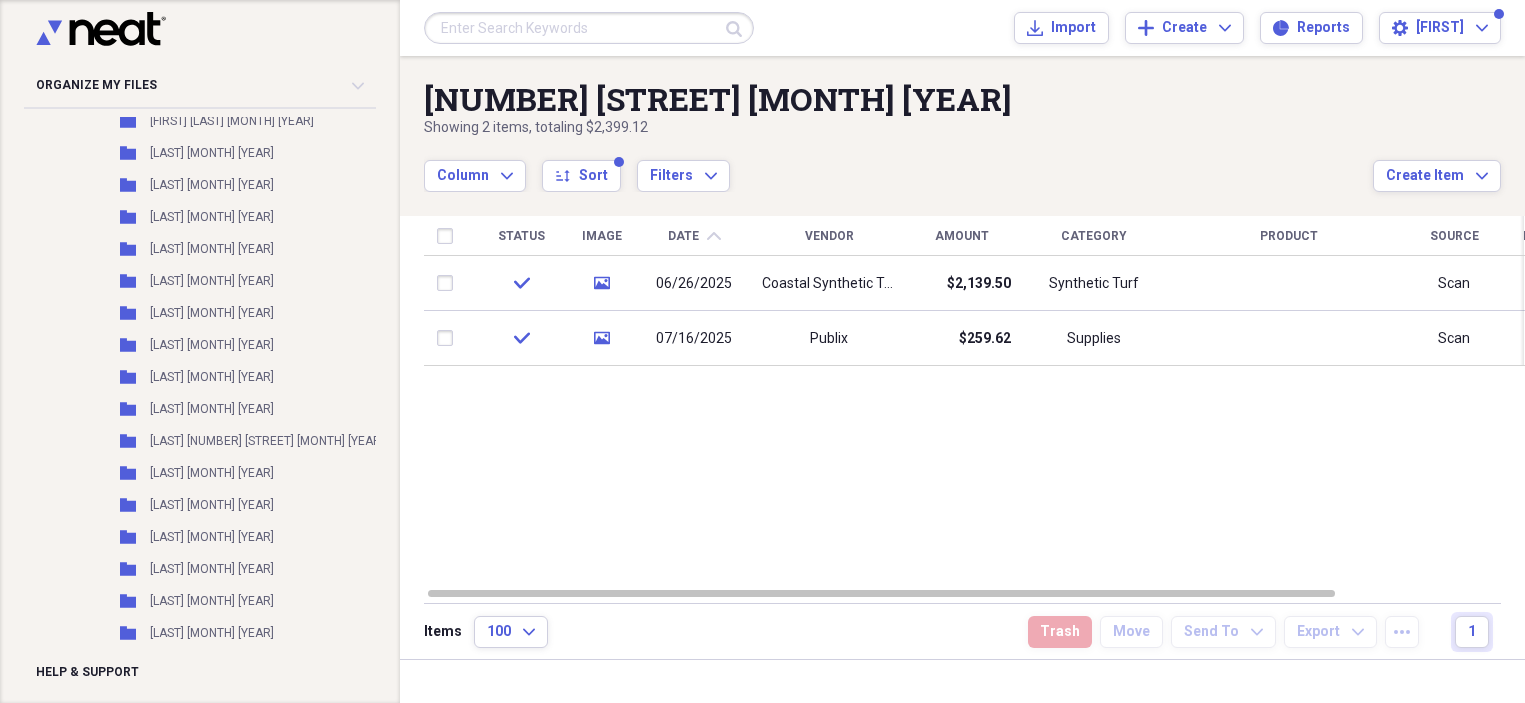 scroll, scrollTop: 1189, scrollLeft: 0, axis: vertical 